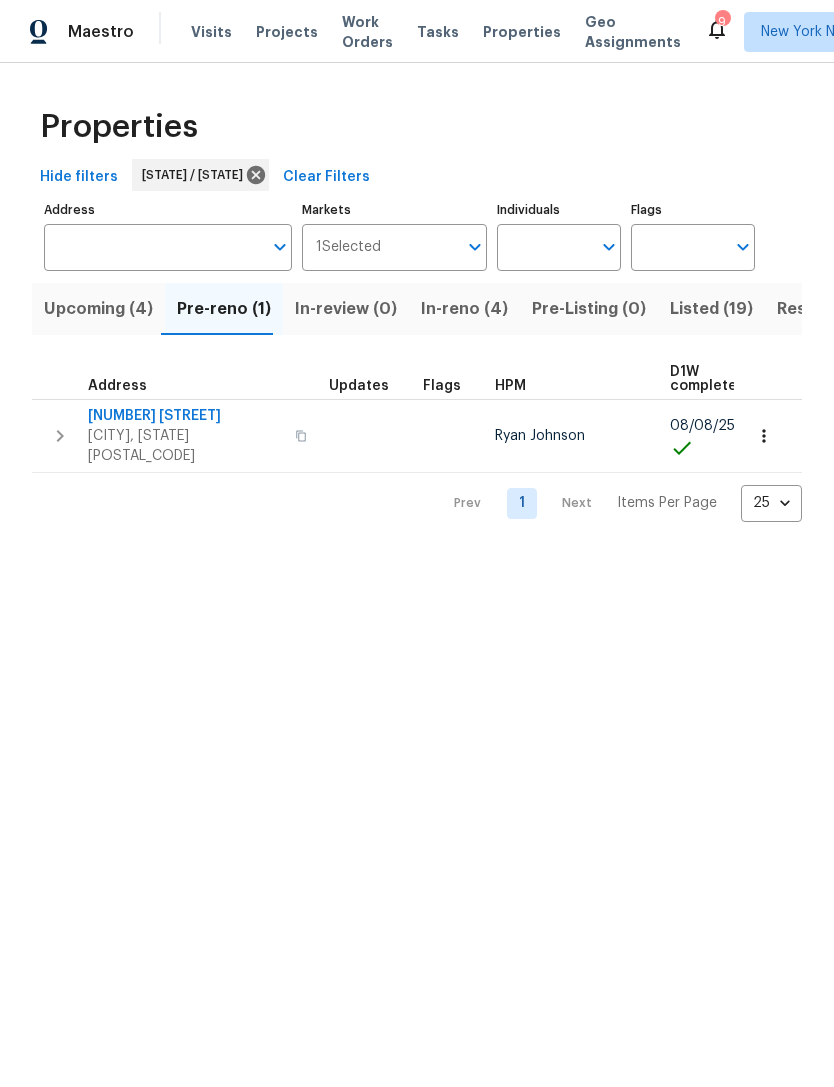 scroll, scrollTop: 0, scrollLeft: 0, axis: both 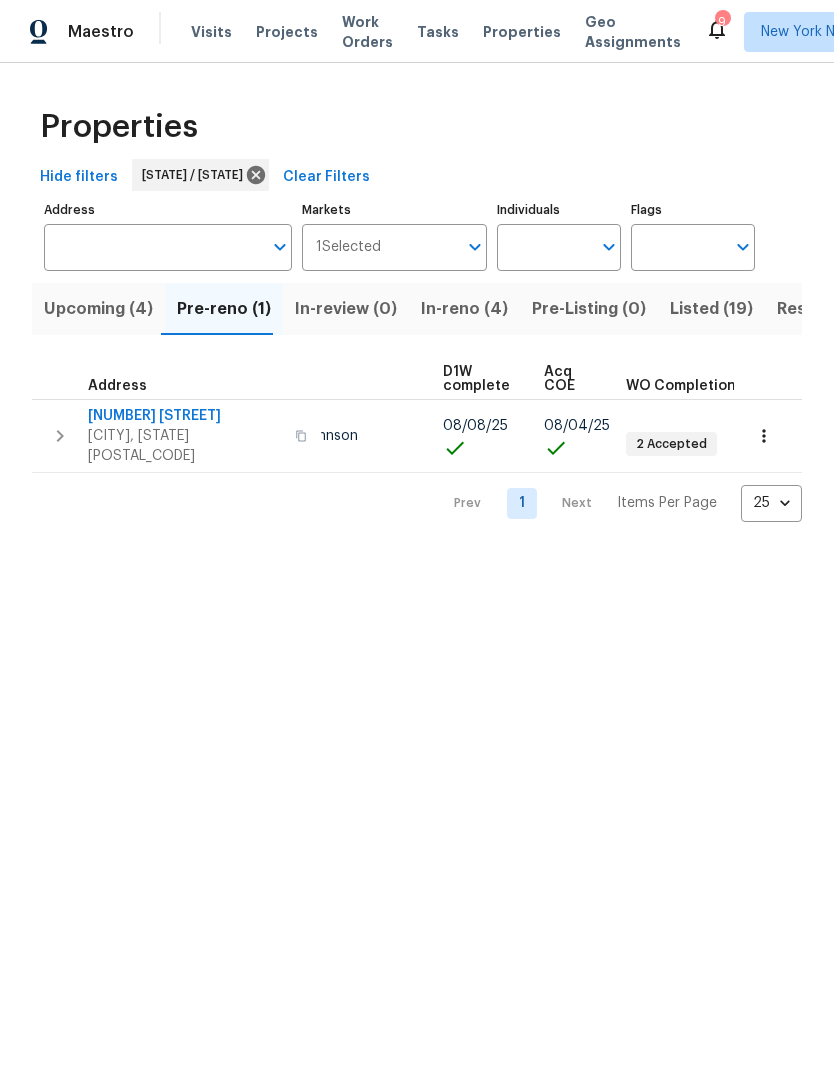 click on "Listed (19)" at bounding box center [711, 309] 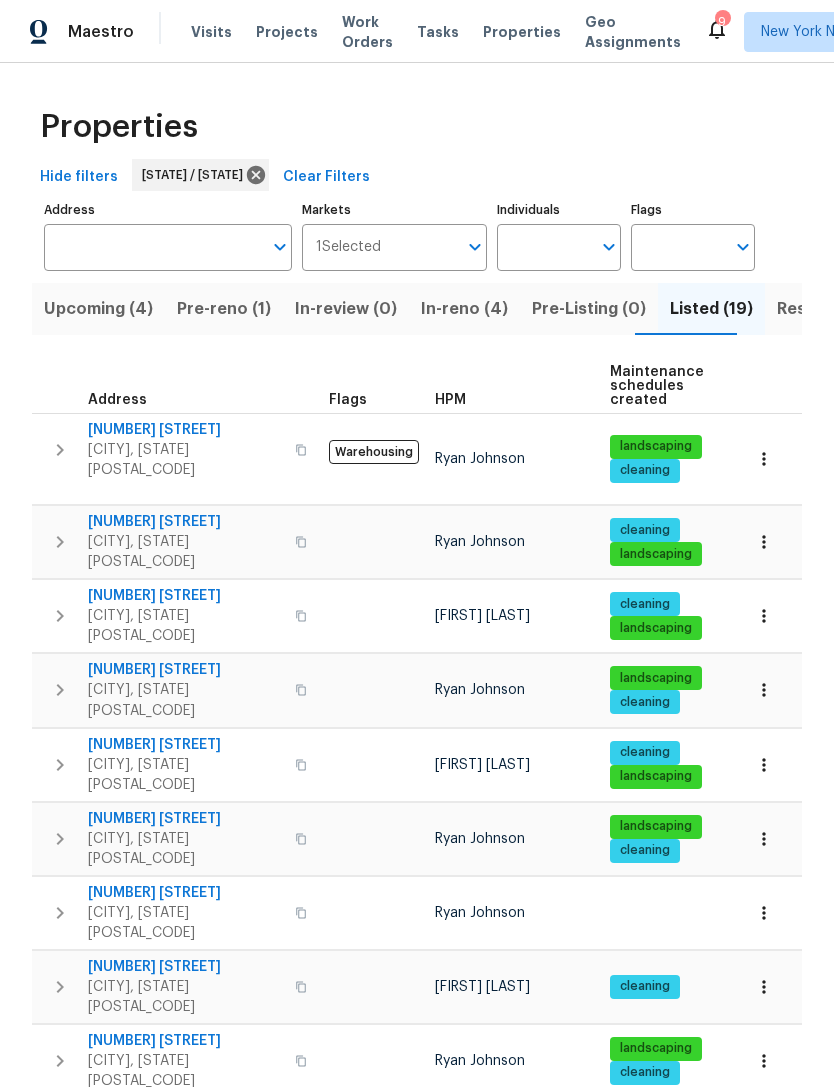 click on "[NUMBER] [STREET]" at bounding box center [185, 430] 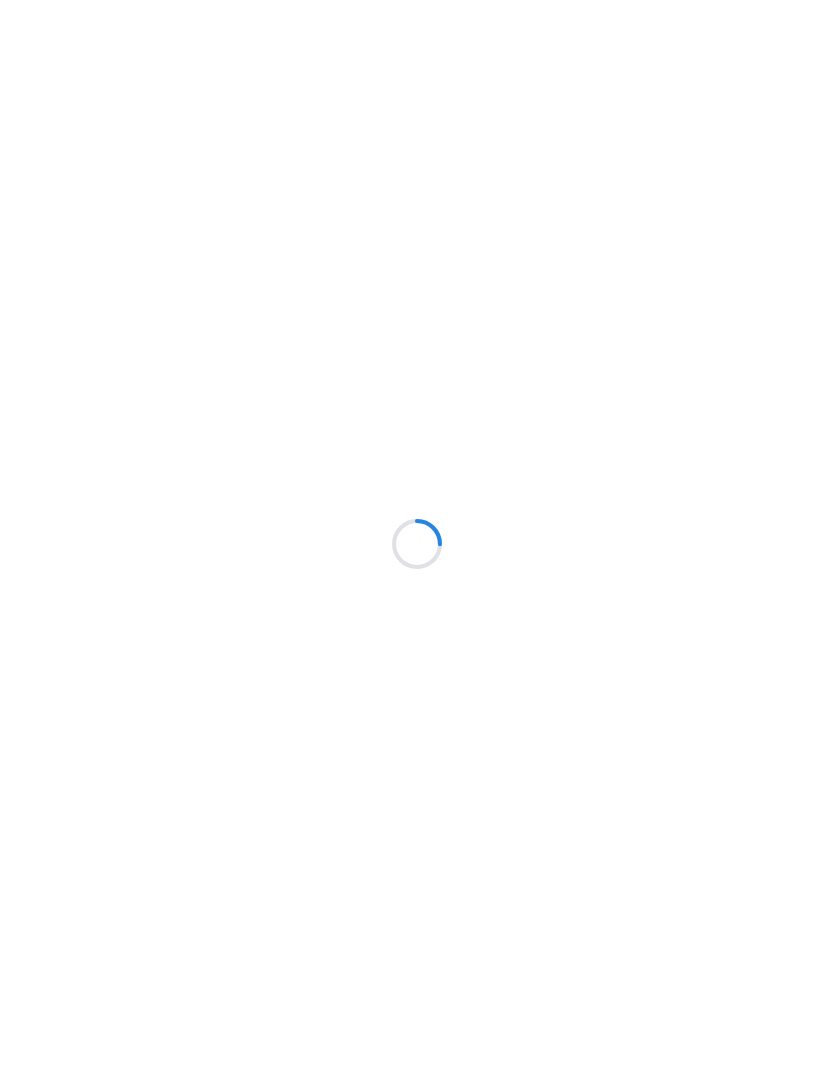 scroll, scrollTop: 0, scrollLeft: 0, axis: both 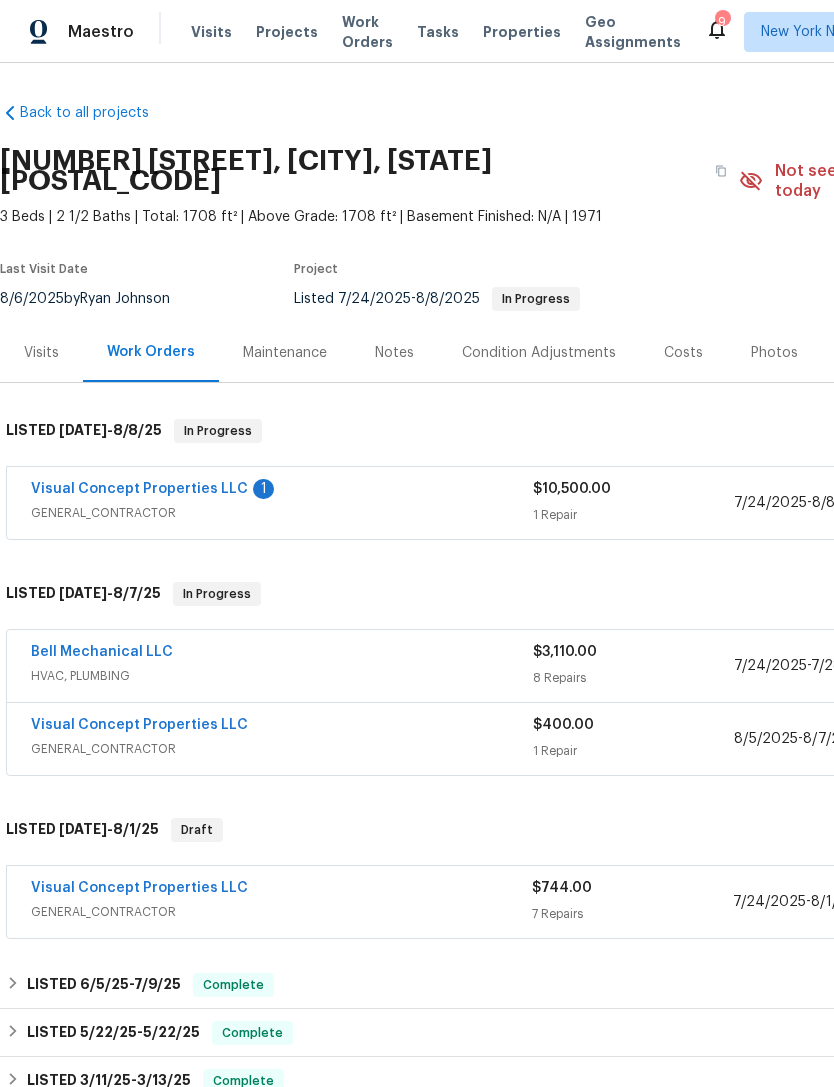 click on "Visual Concept Properties LLC" at bounding box center [139, 489] 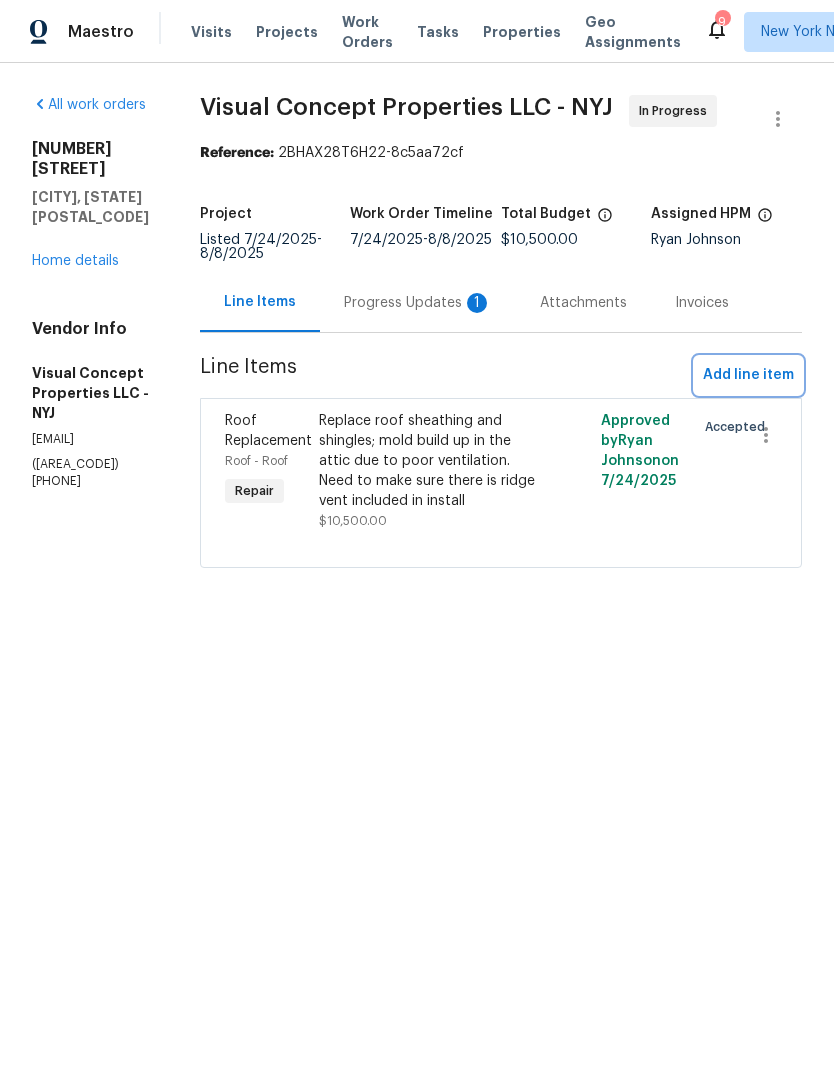click on "Add line item" at bounding box center [748, 375] 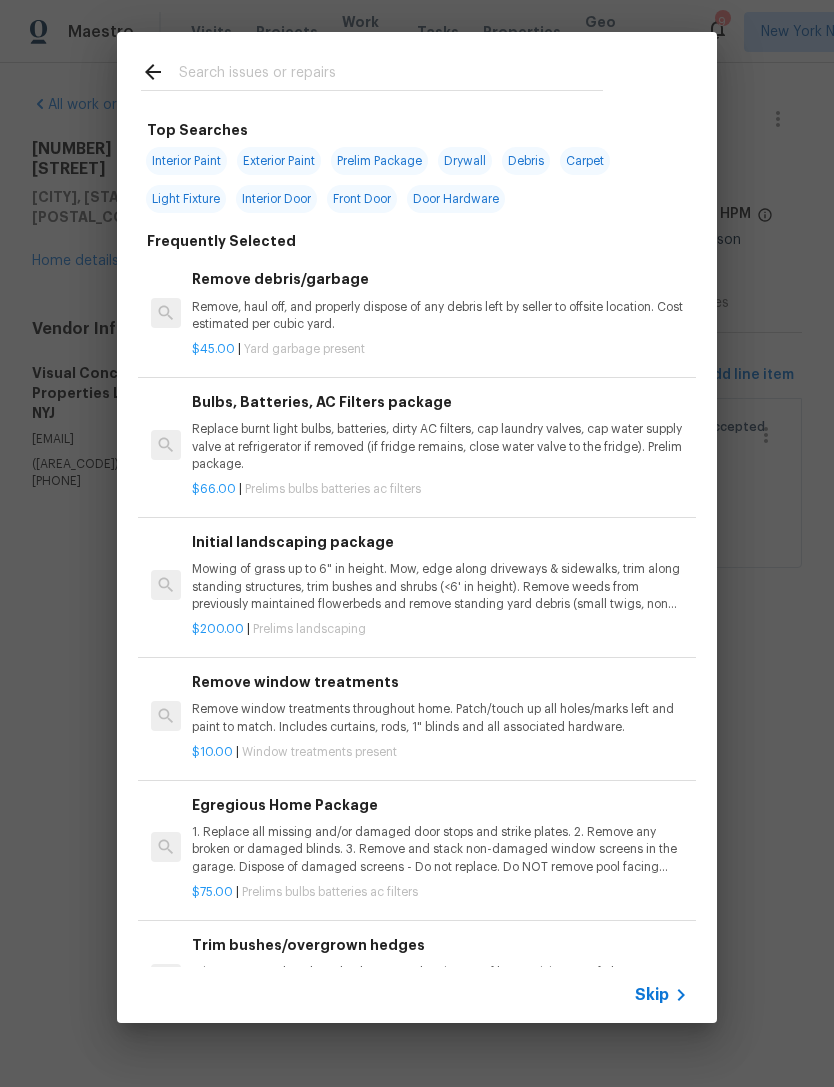 click at bounding box center (391, 75) 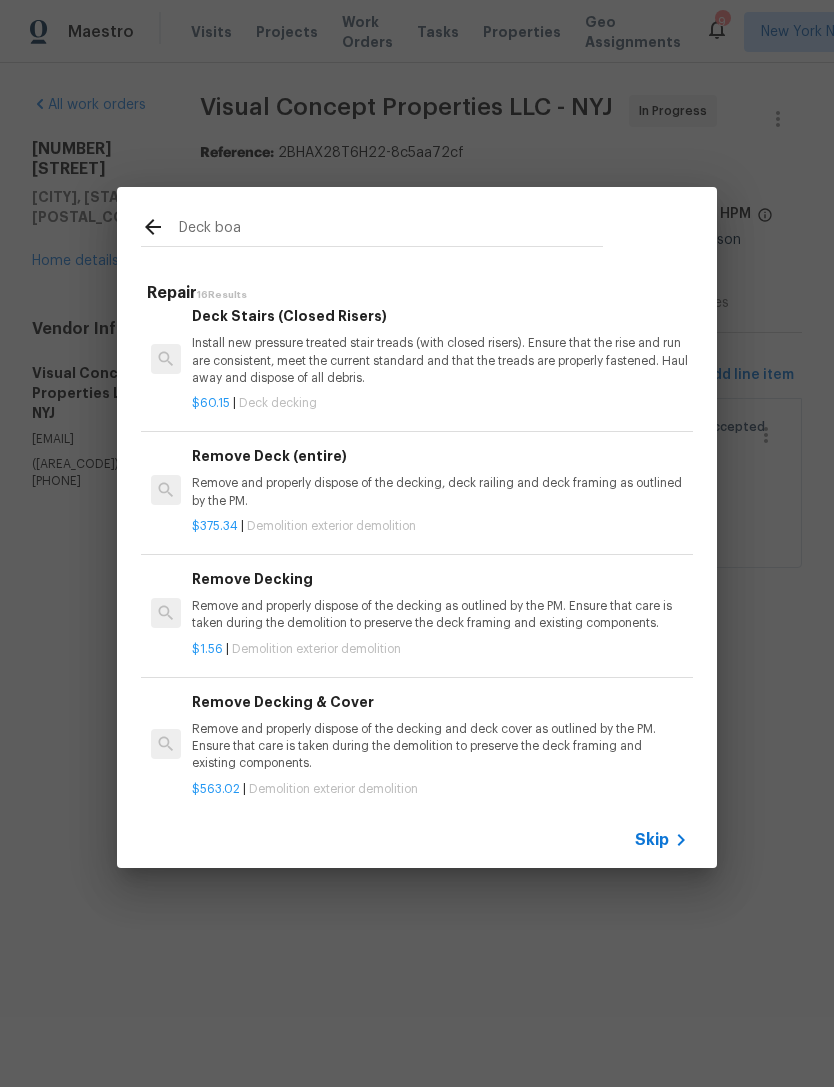 scroll, scrollTop: 1693, scrollLeft: 0, axis: vertical 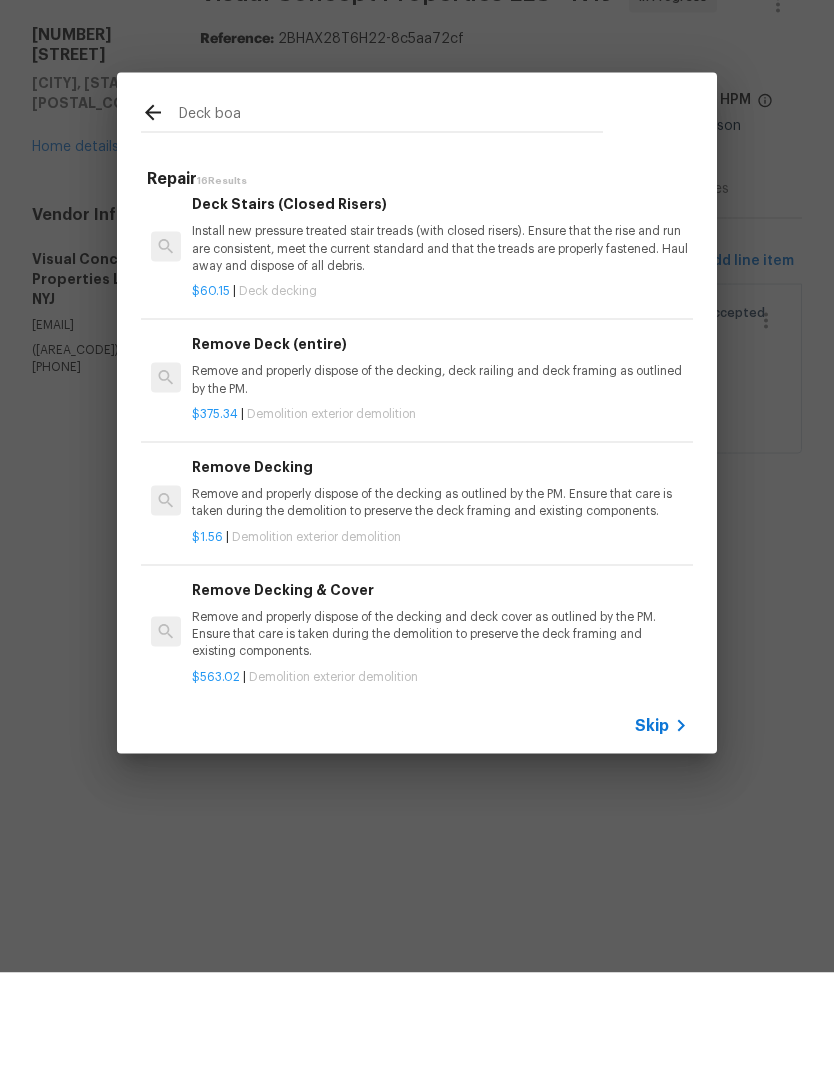 type on "Deck boa" 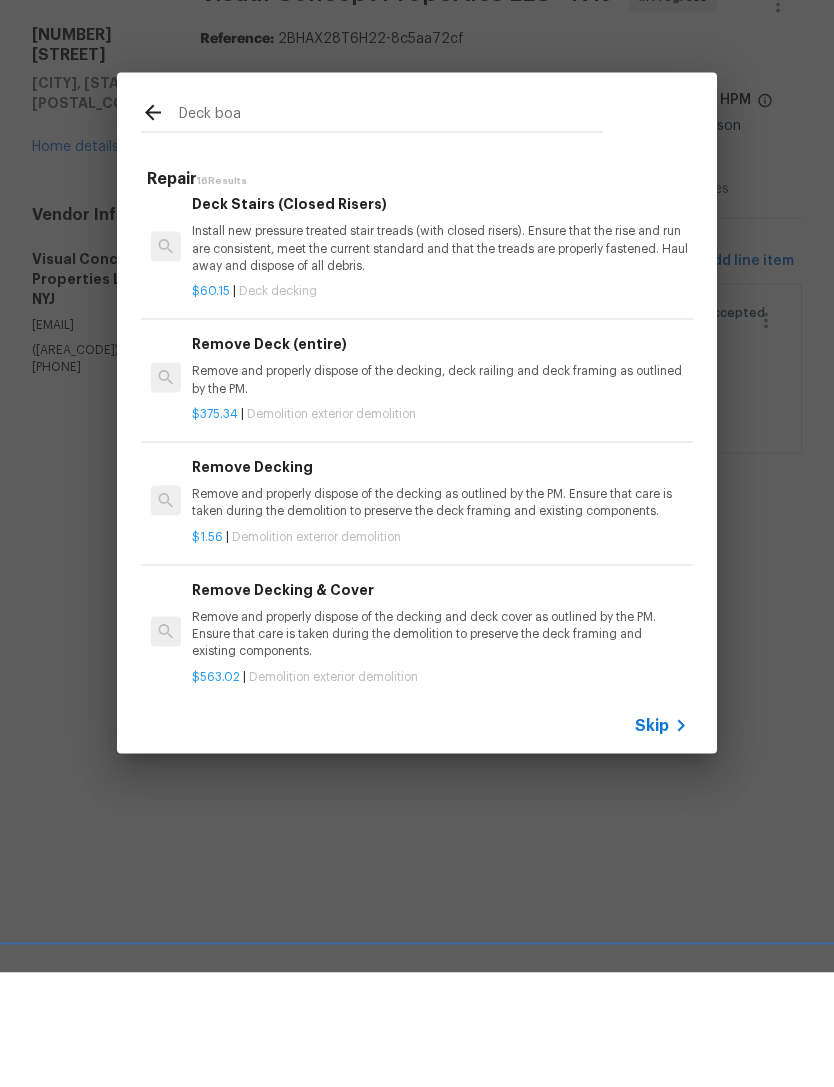 click 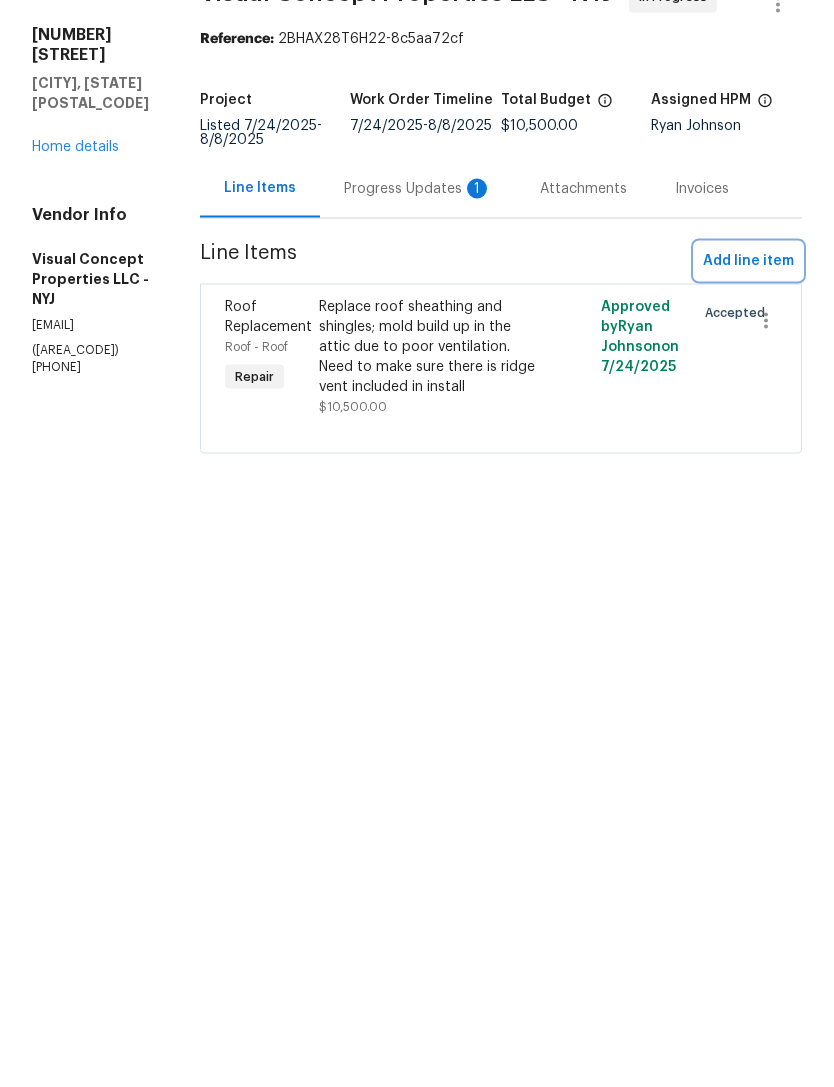 type 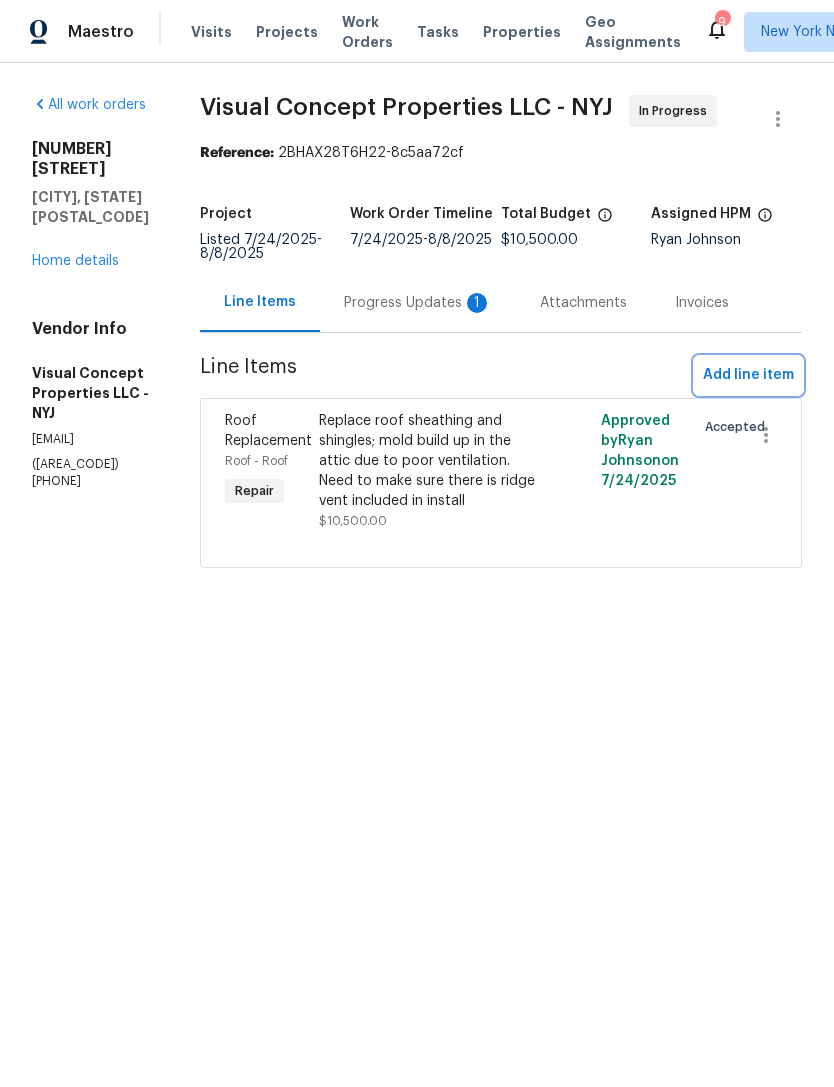 click on "Add line item" at bounding box center [748, 375] 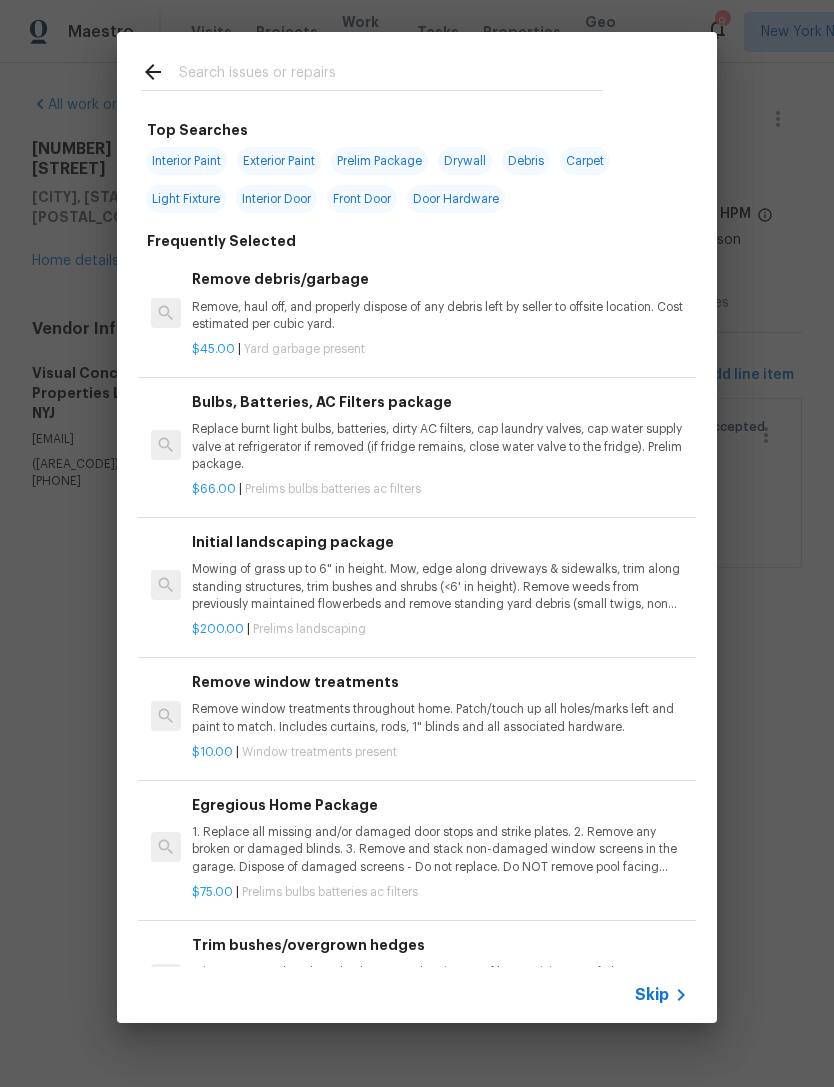 click at bounding box center (372, 71) 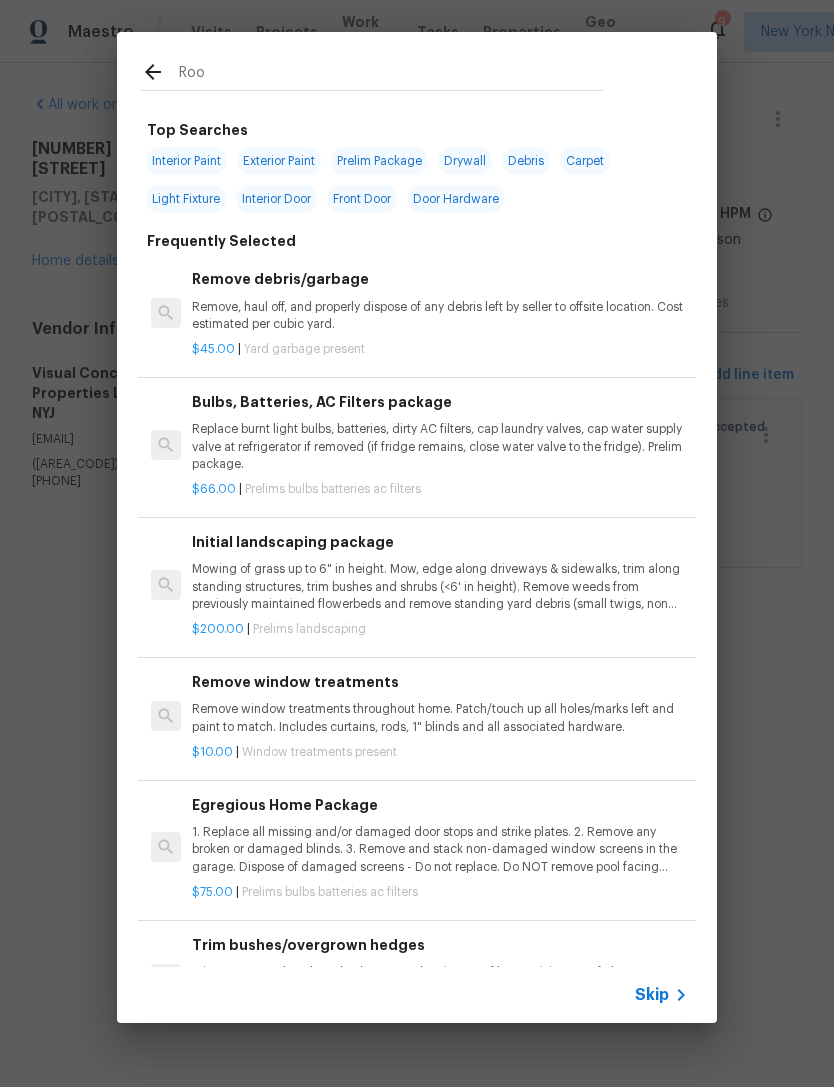 type on "Roof" 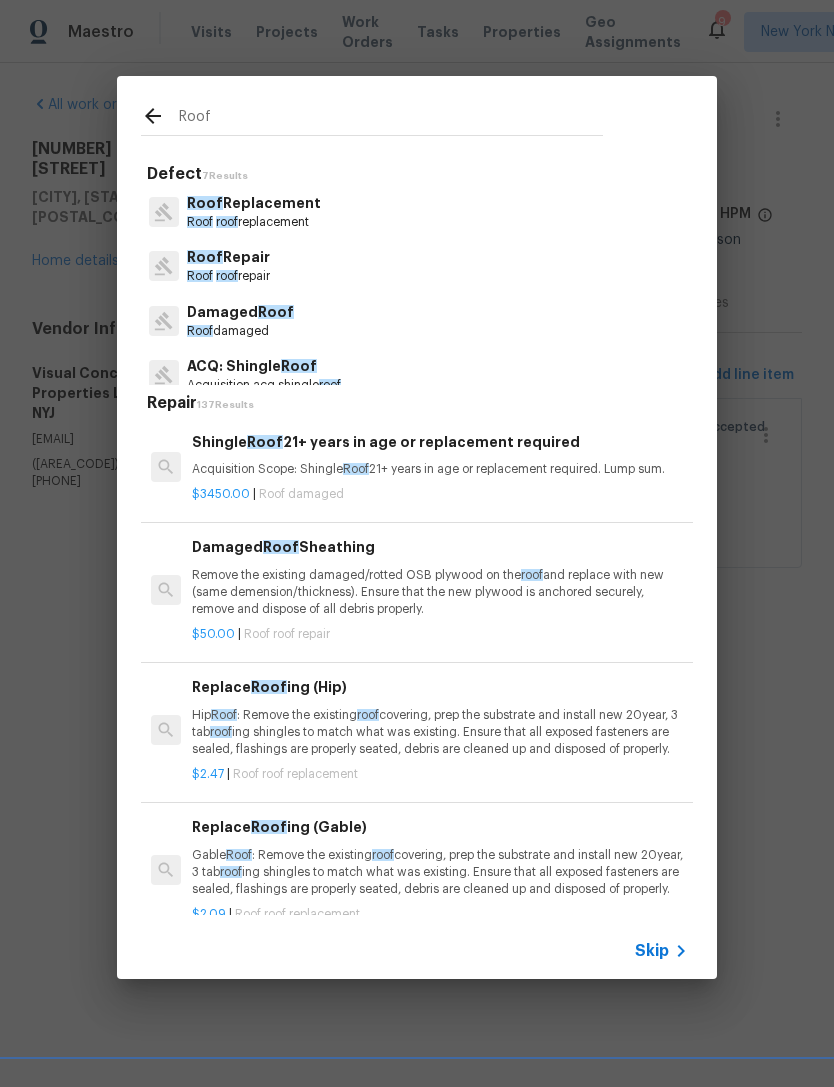 click on "Roof  Replacement" at bounding box center (254, 203) 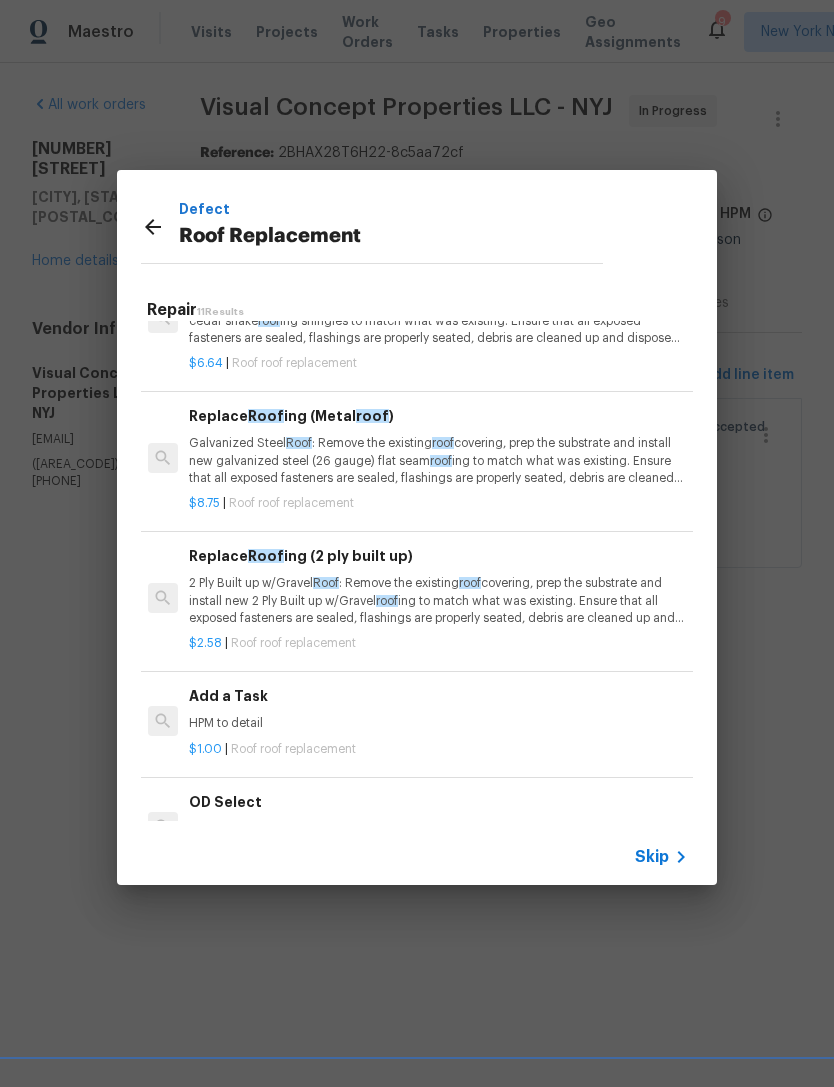 scroll, scrollTop: 923, scrollLeft: 3, axis: both 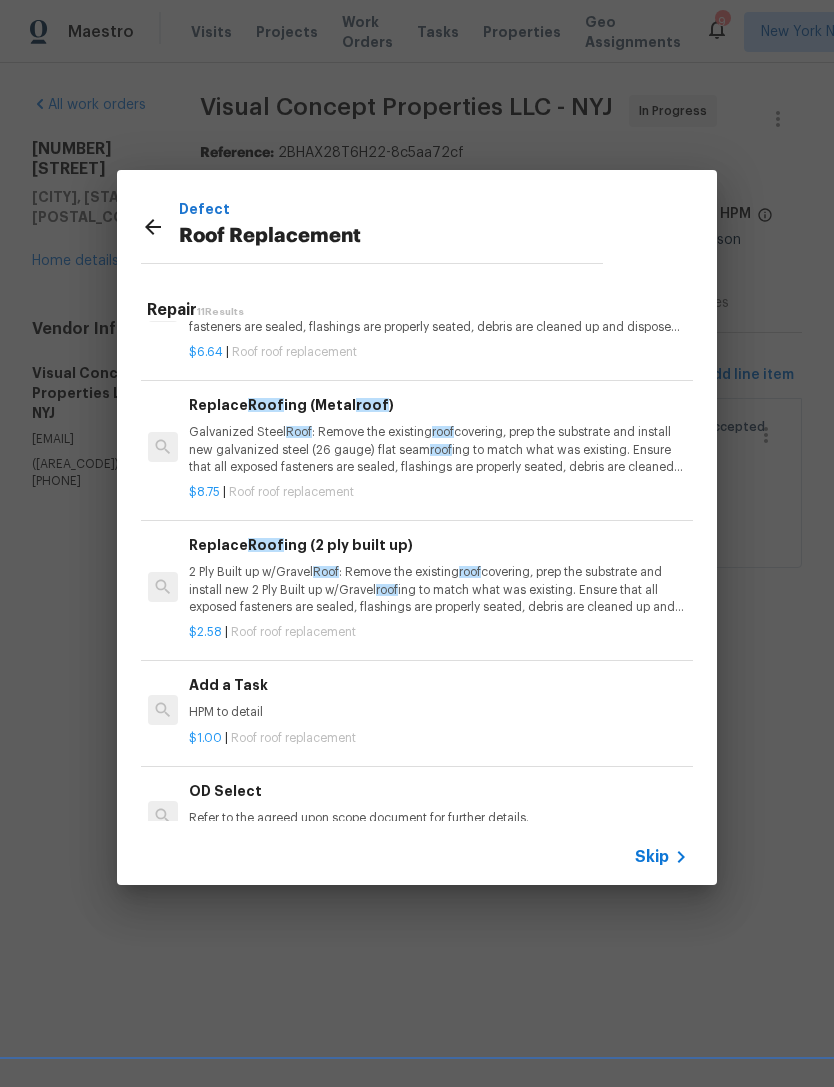 click on "HPM to detail" at bounding box center [437, 712] 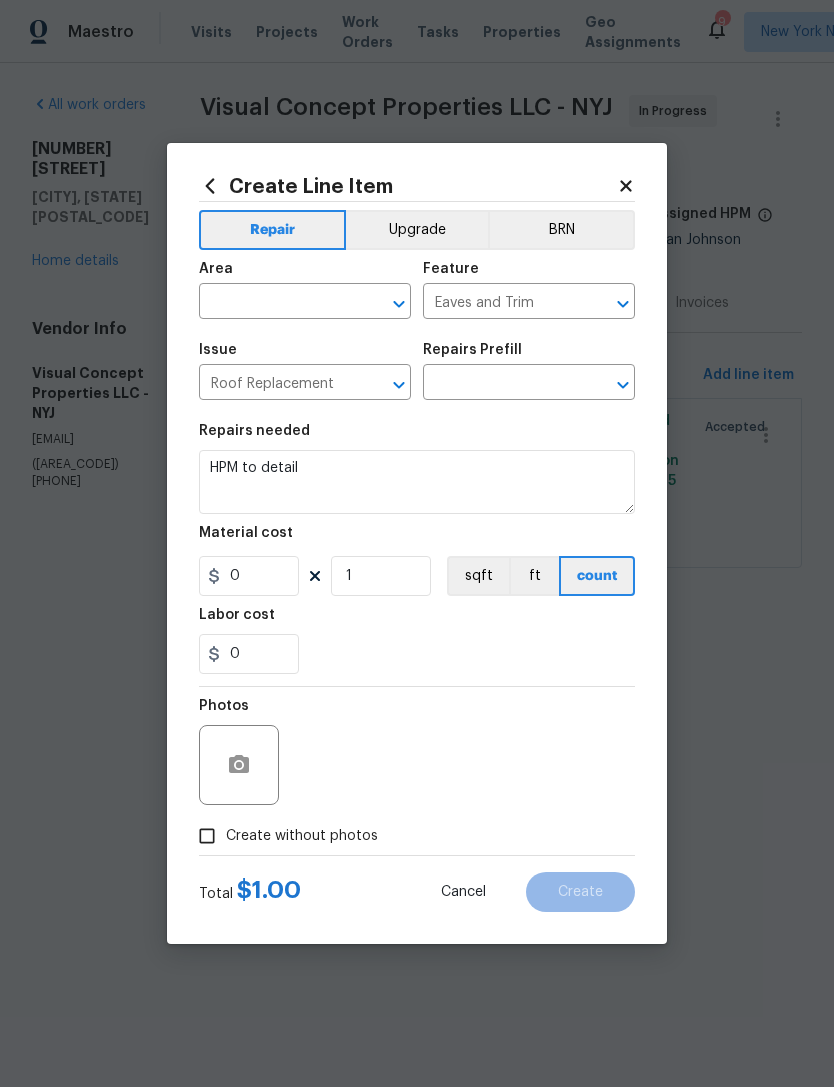 type on "Add a Task $1.00" 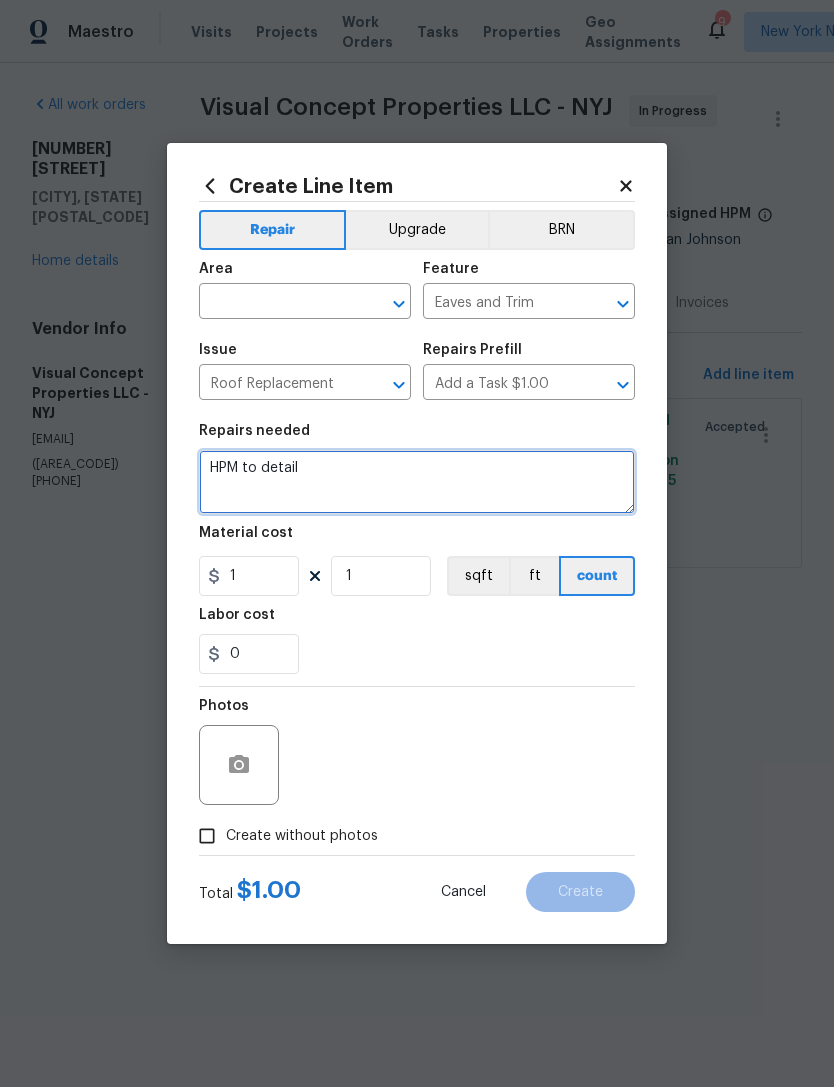 click on "HPM to detail" at bounding box center (417, 482) 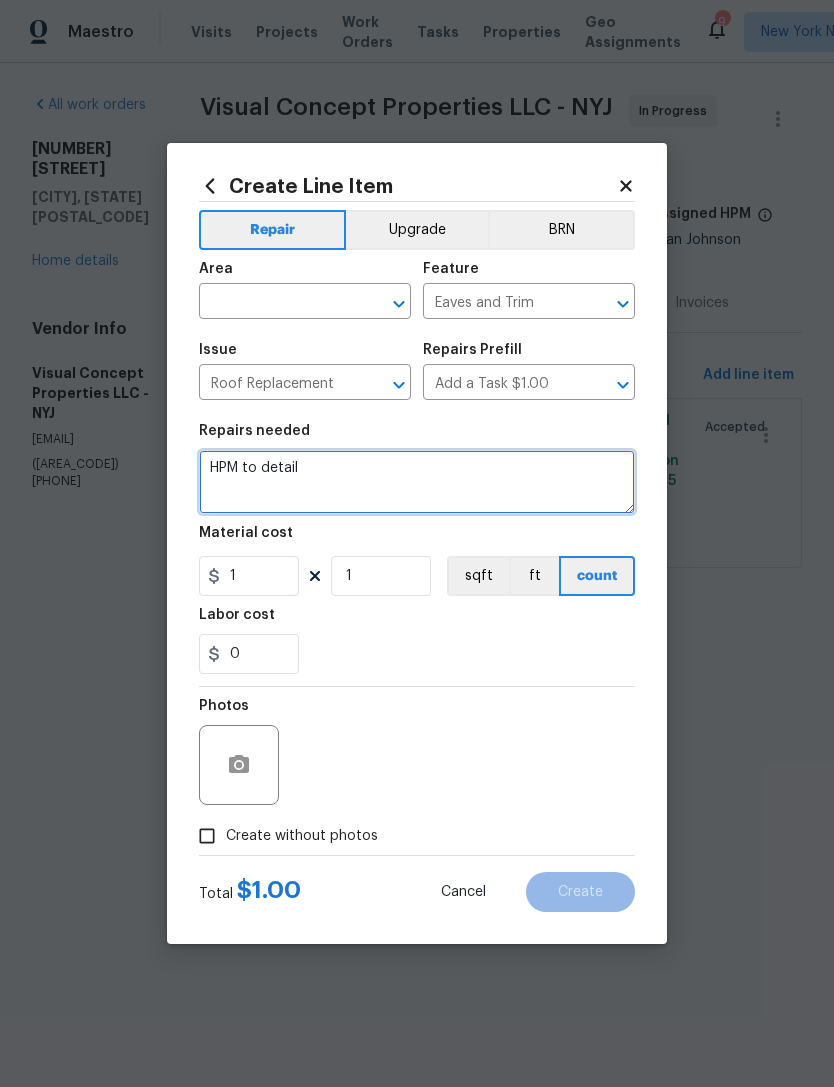 click 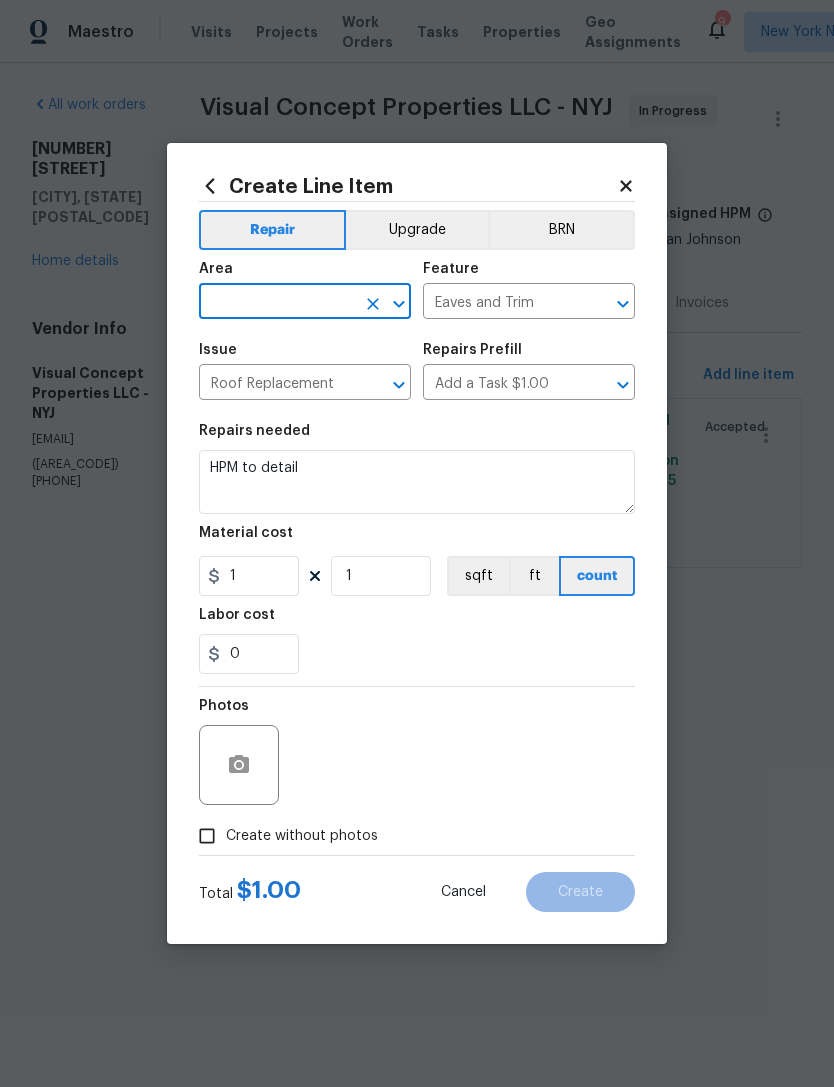 click at bounding box center (277, 303) 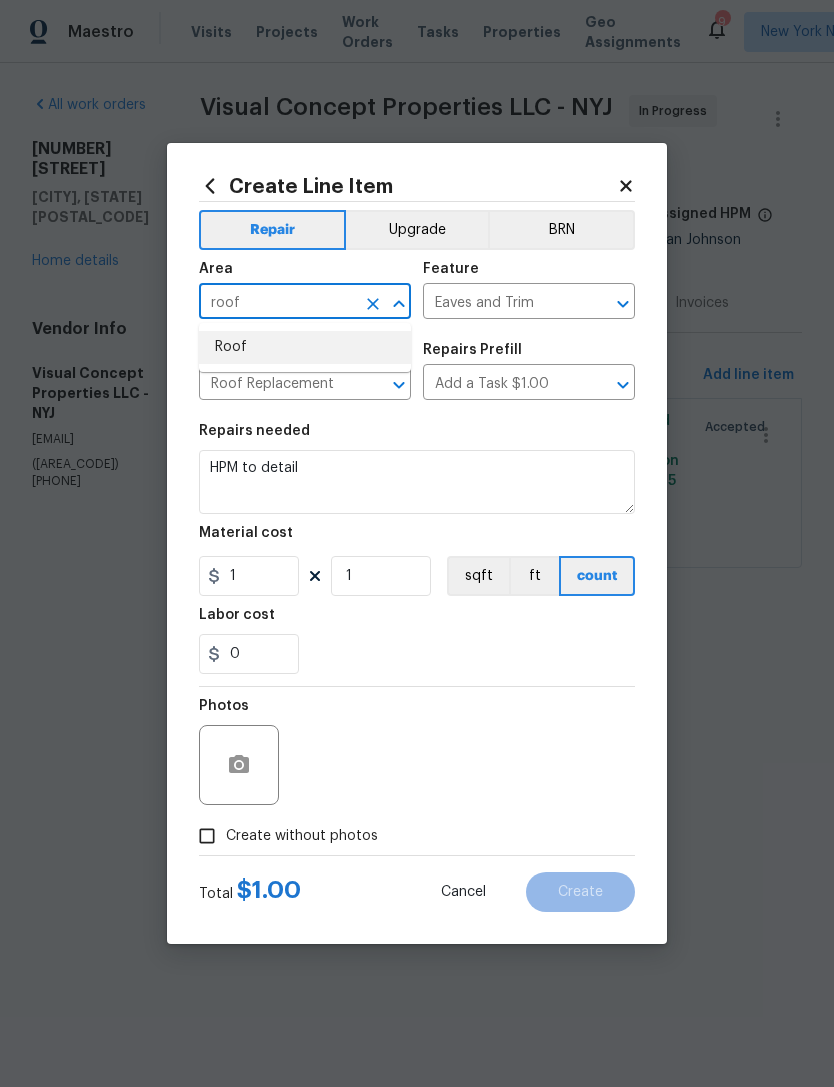 click on "Roof" at bounding box center (305, 347) 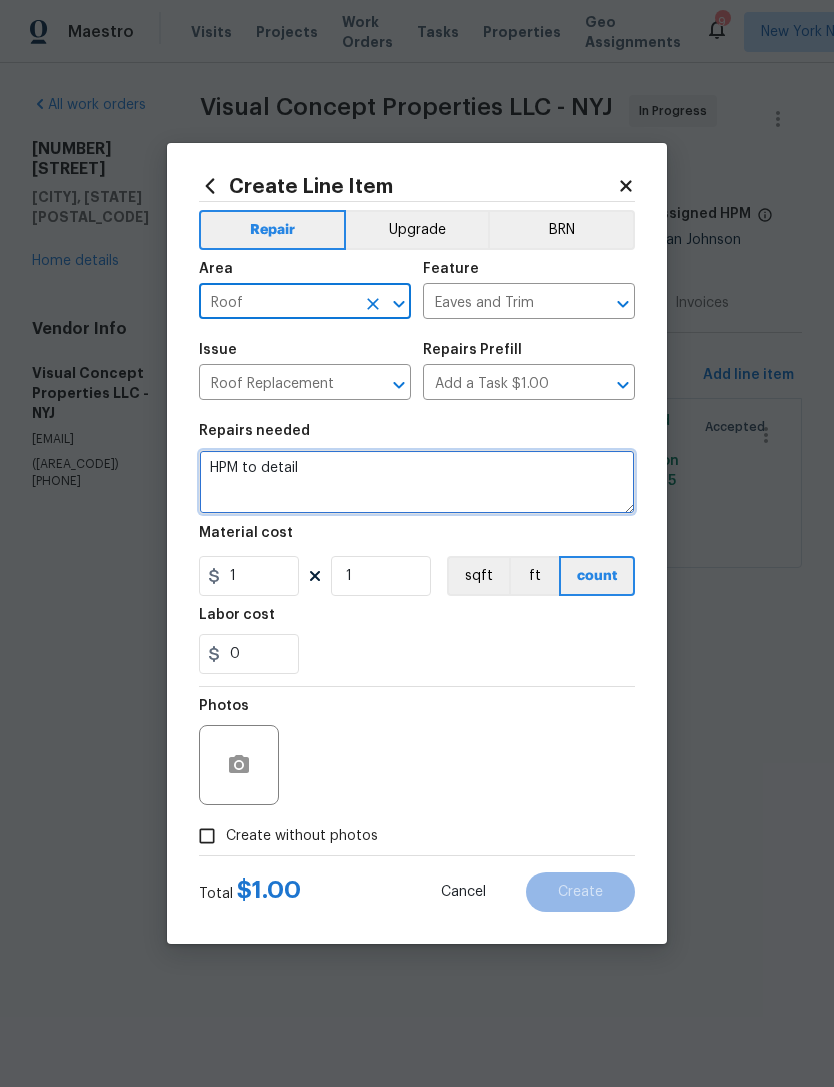 click on "HPM to detail" at bounding box center (417, 482) 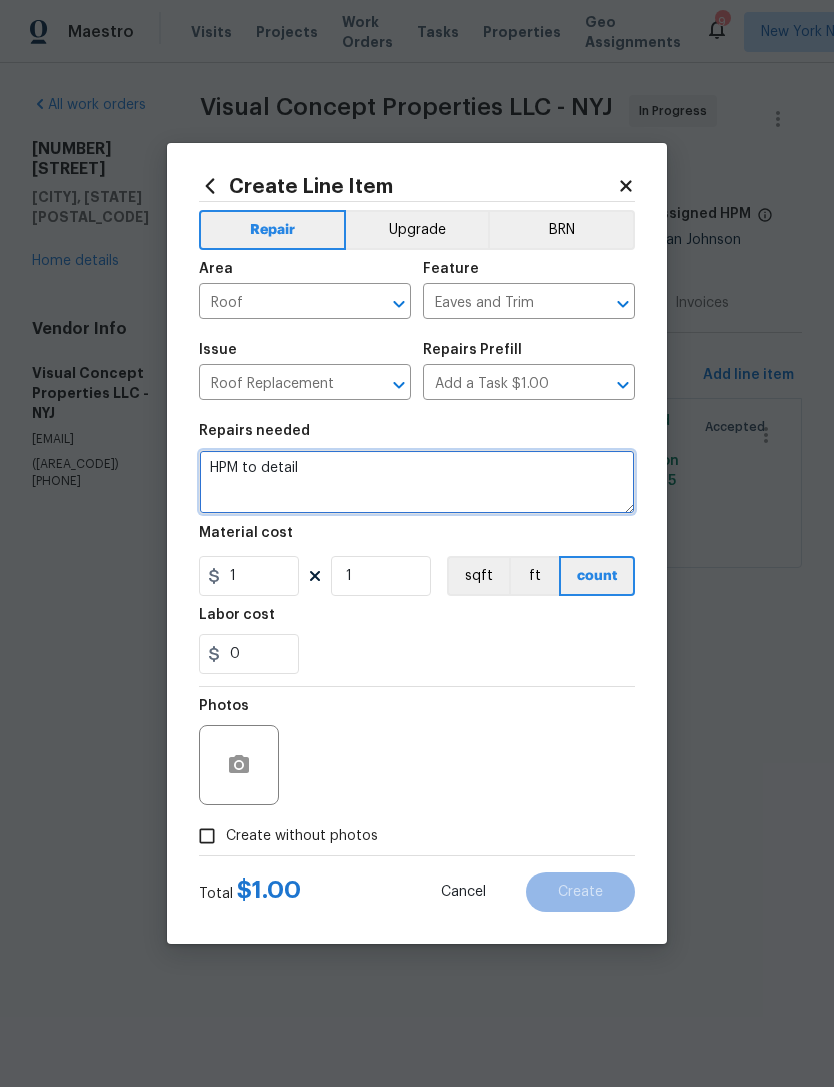 click on "HPM to detail" at bounding box center [417, 482] 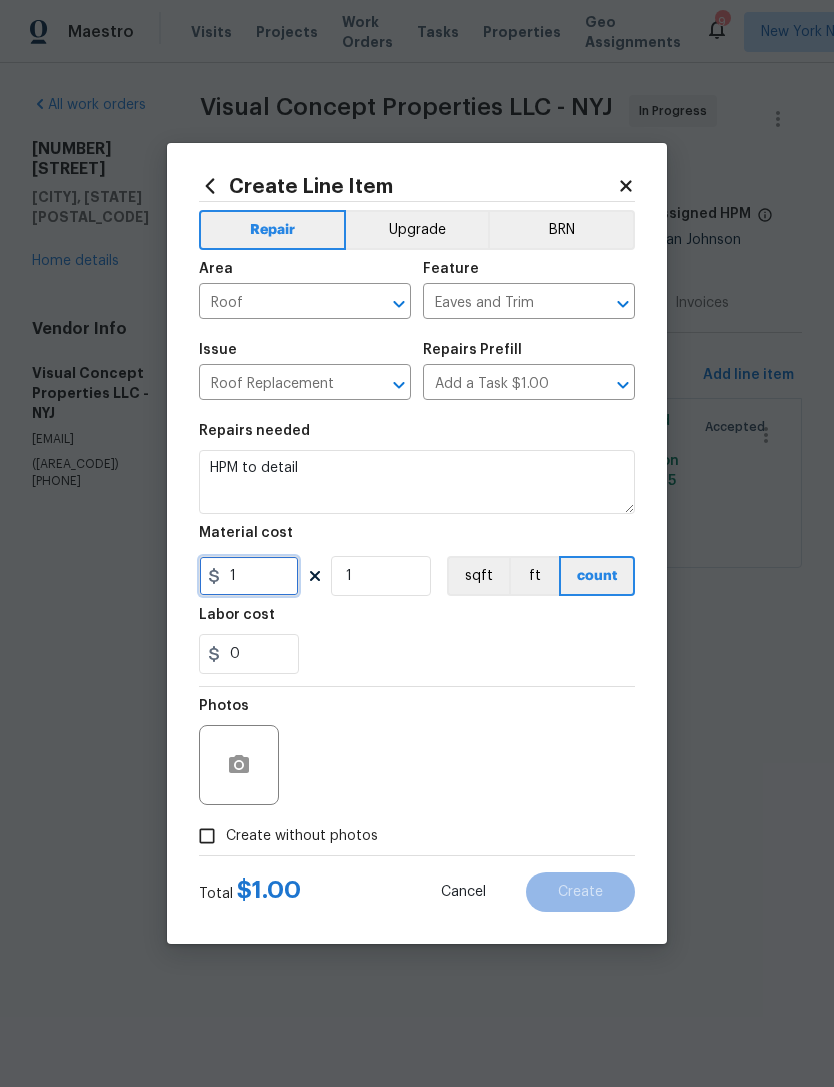 click on "1" at bounding box center (249, 576) 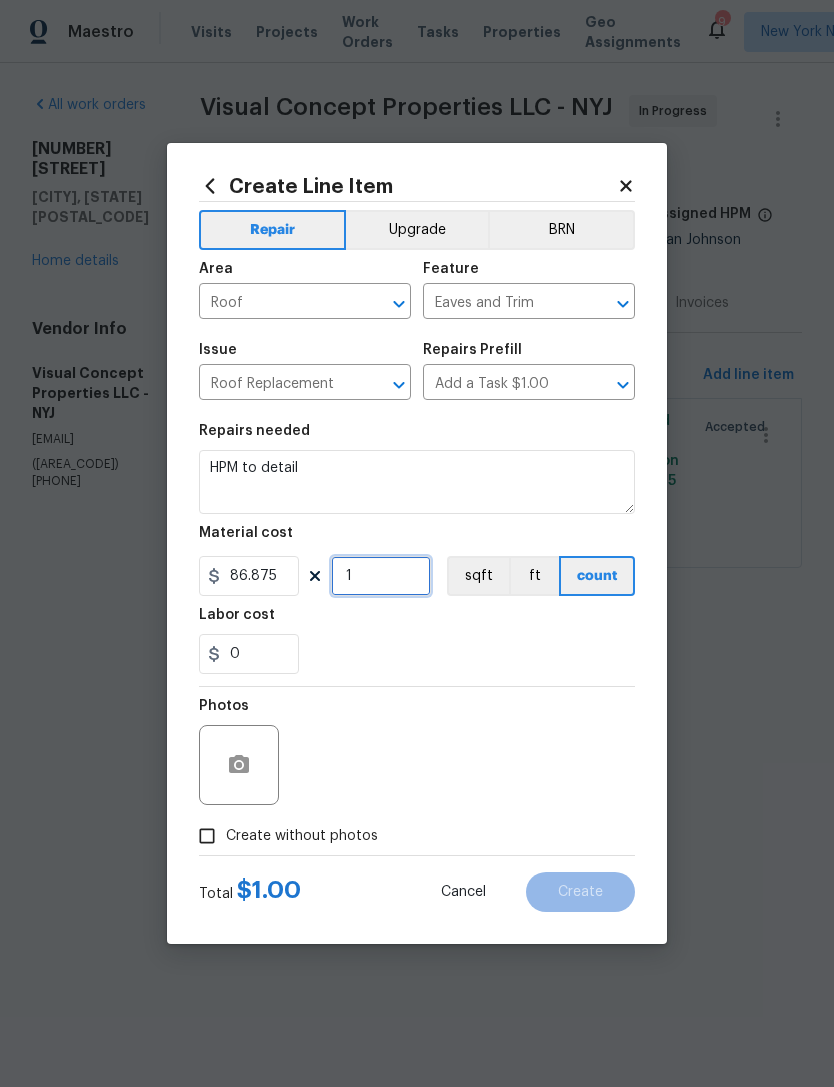 click on "1" at bounding box center [381, 576] 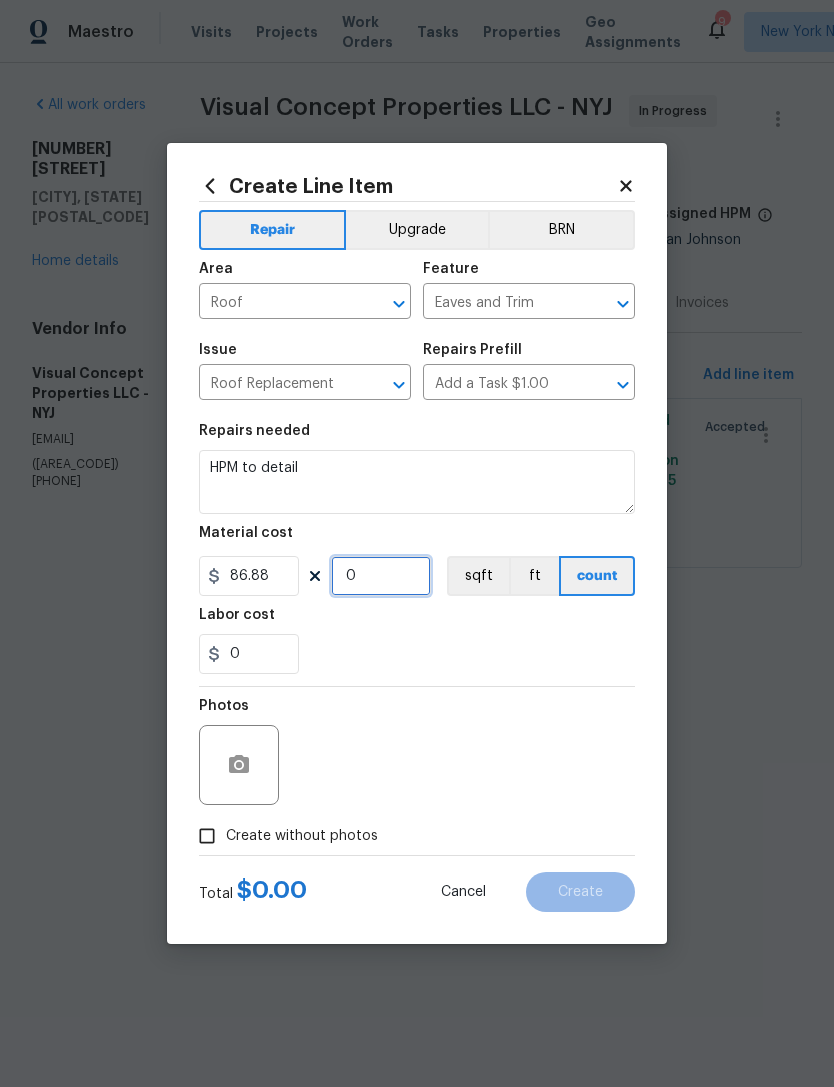 type on "8" 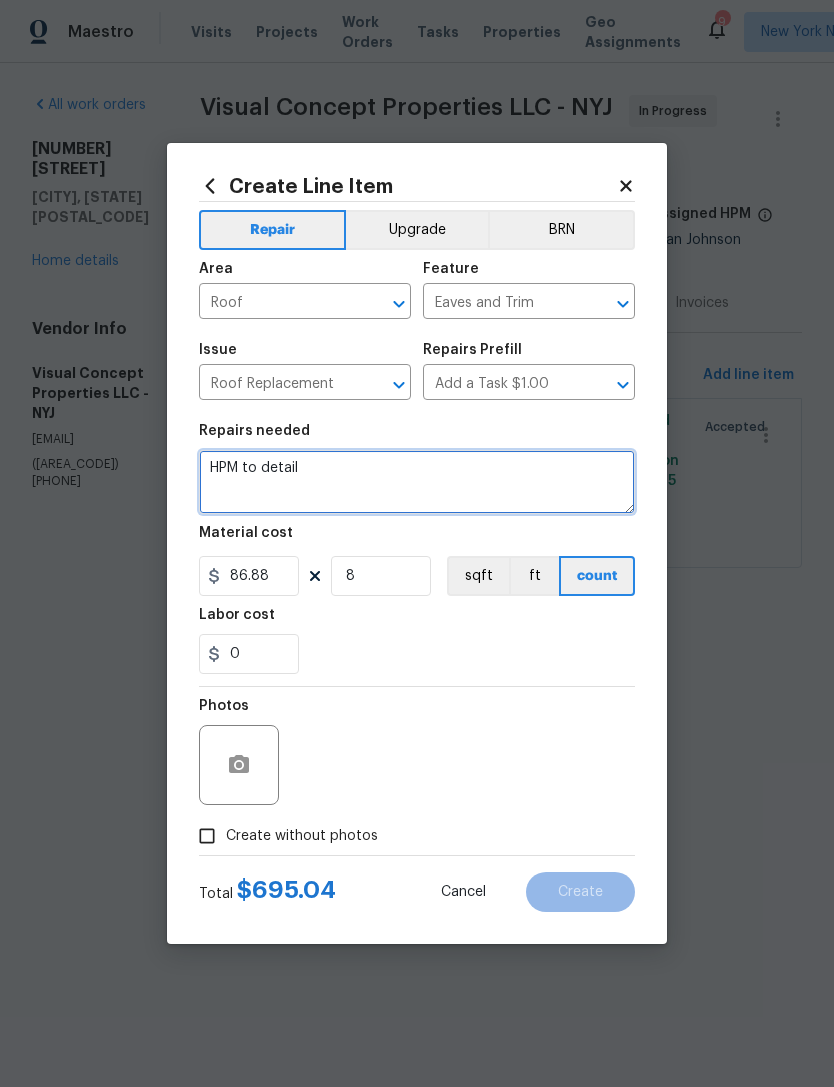 click on "HPM to detail" at bounding box center [417, 482] 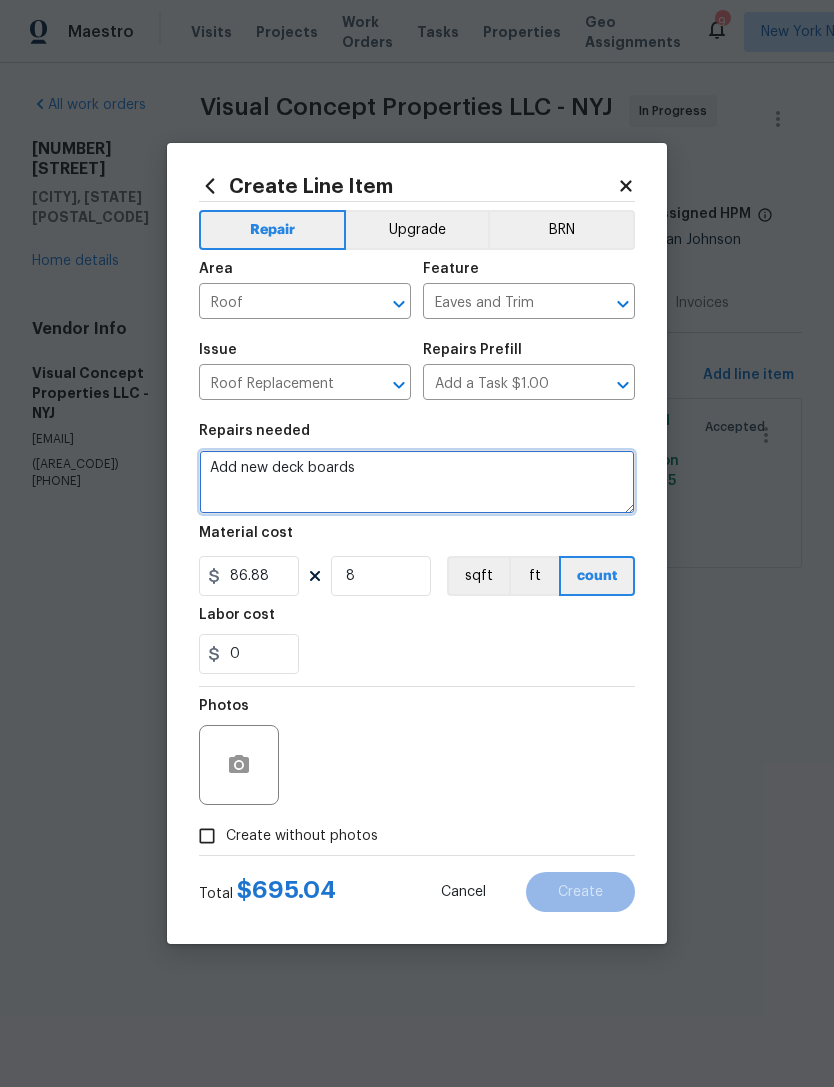 type on "Add new deck boards" 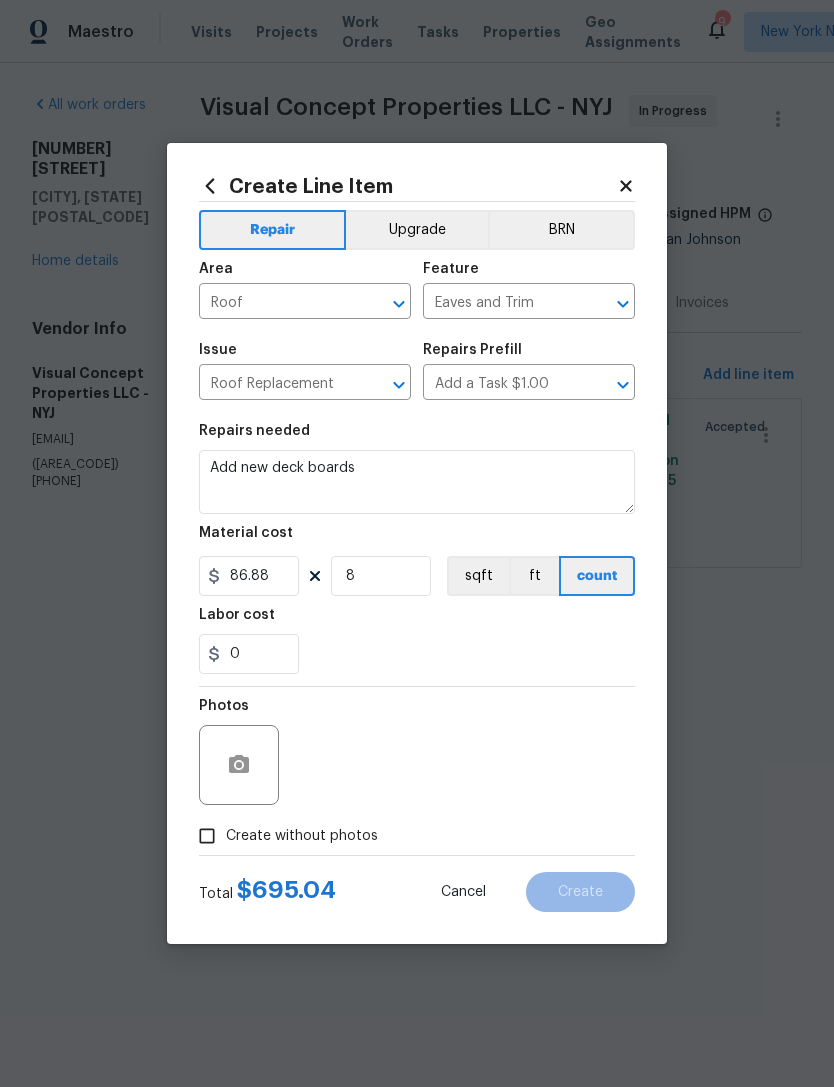 click on "0" at bounding box center [417, 654] 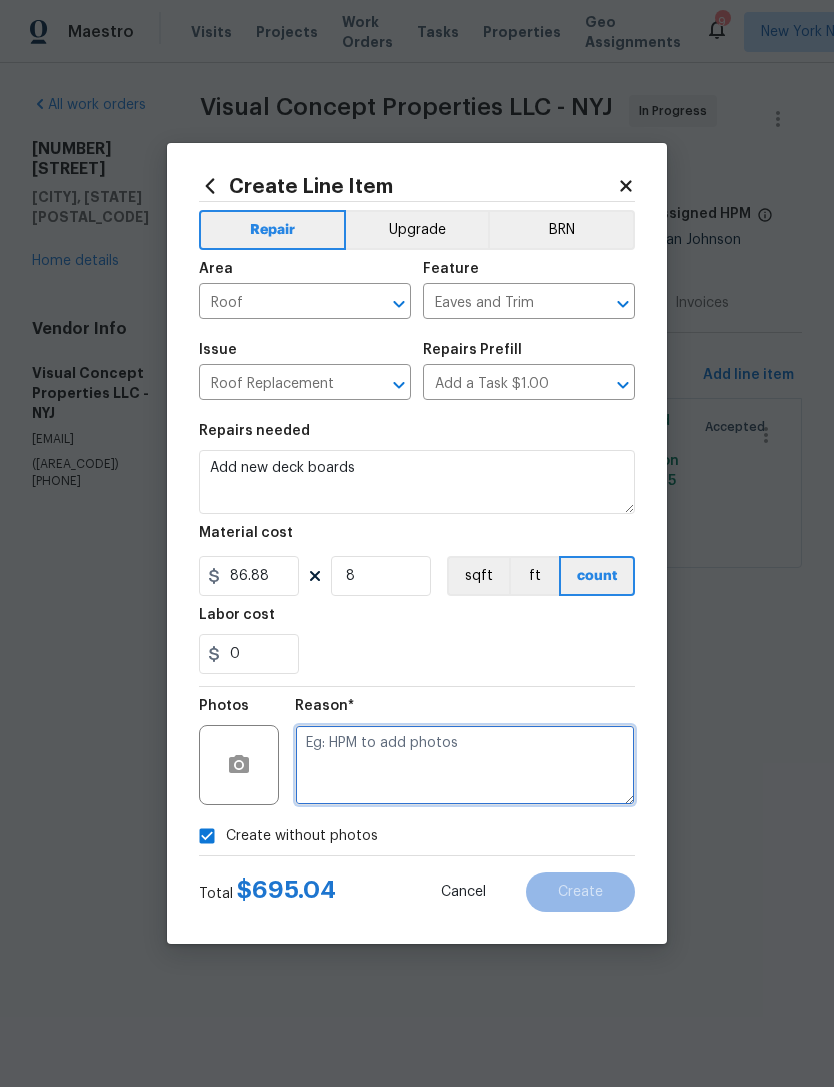 click at bounding box center [465, 765] 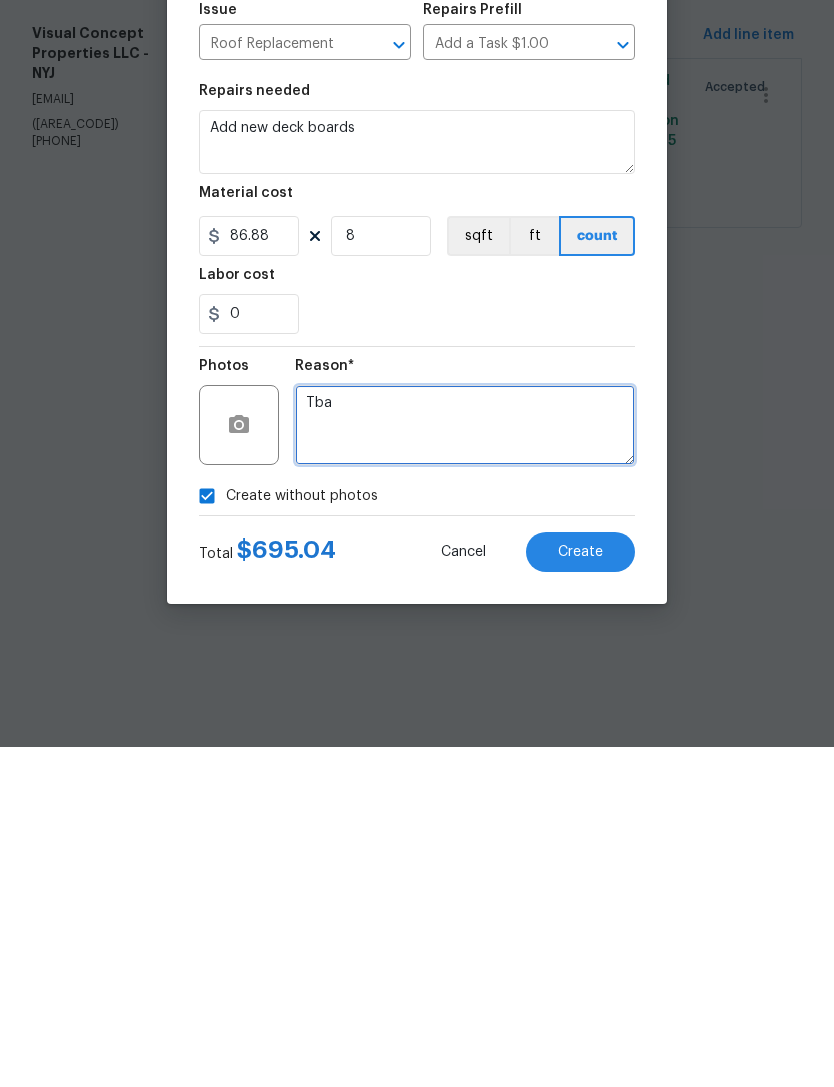 type on "Tba" 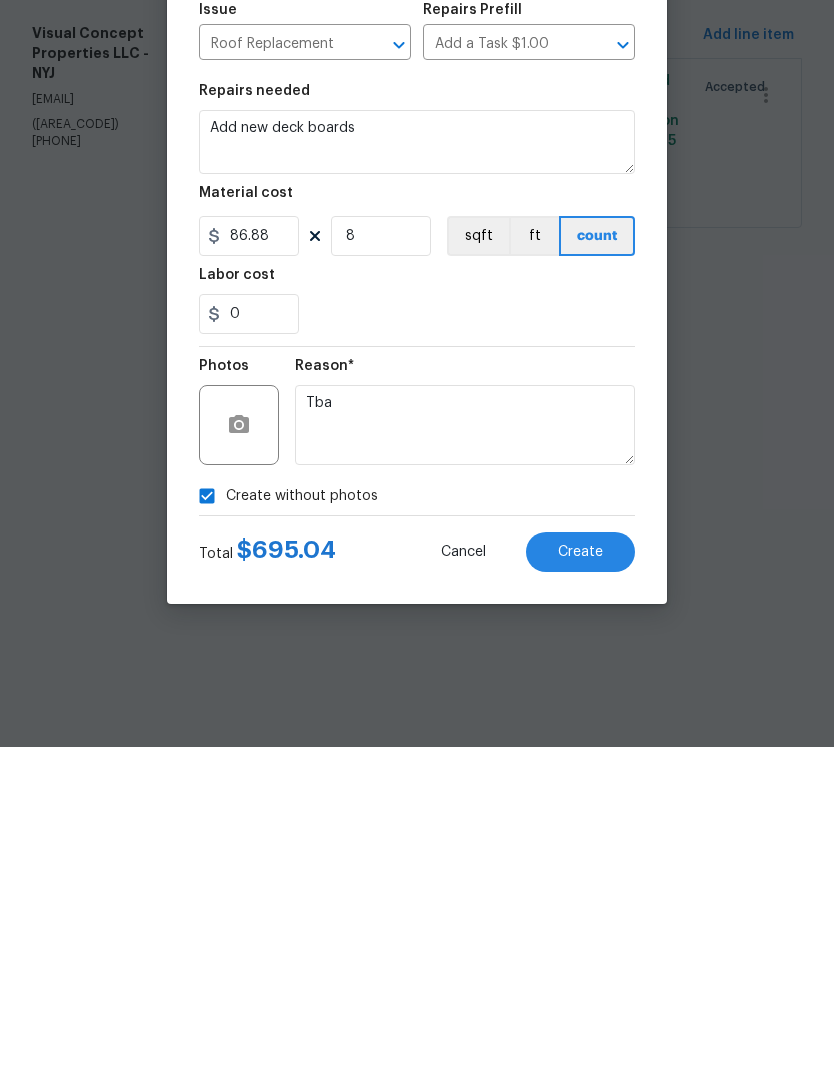 click on "Create" at bounding box center (580, 892) 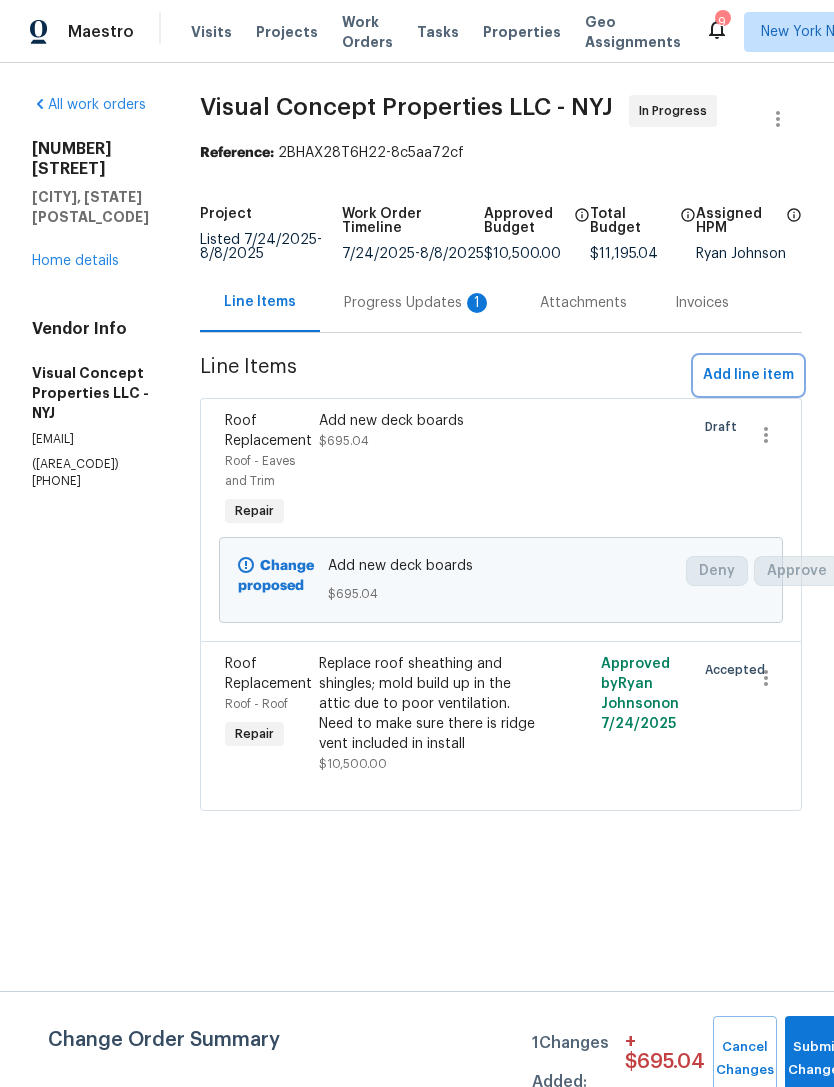 click on "Add line item" at bounding box center (748, 375) 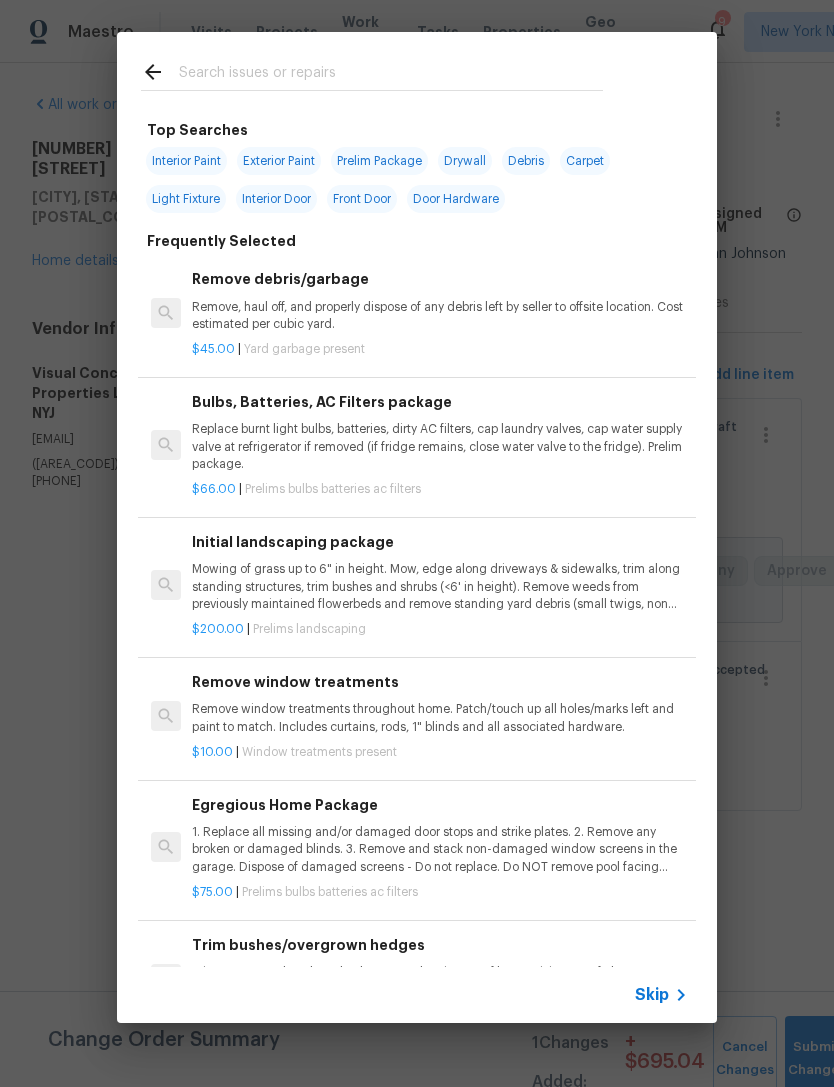 click at bounding box center (391, 75) 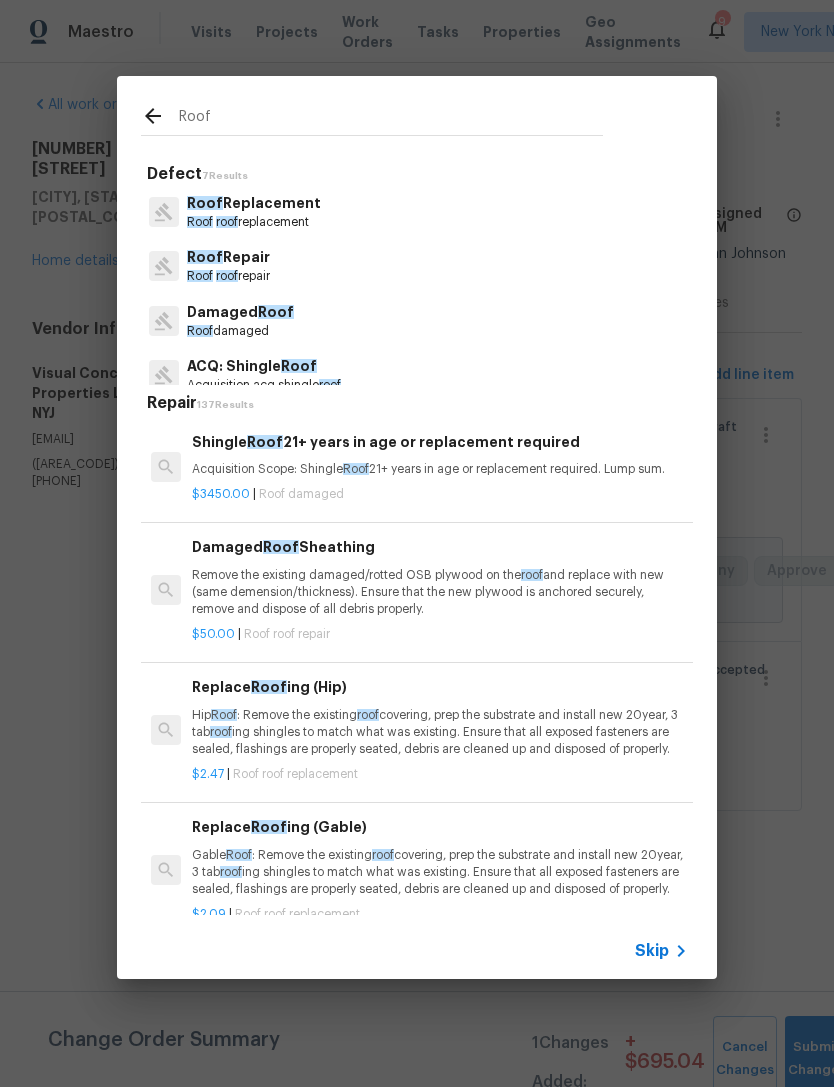 type on "Roof" 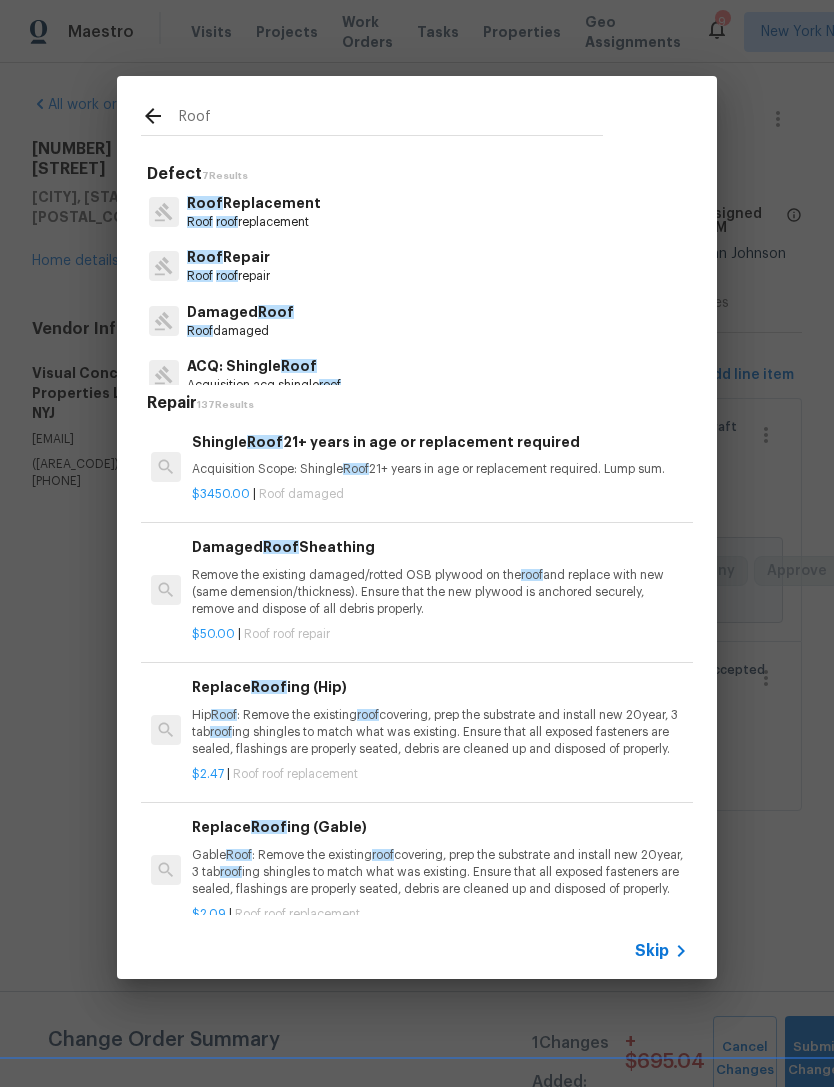 click on "Roof  Replacement Roof   roof  replacement" at bounding box center [417, 212] 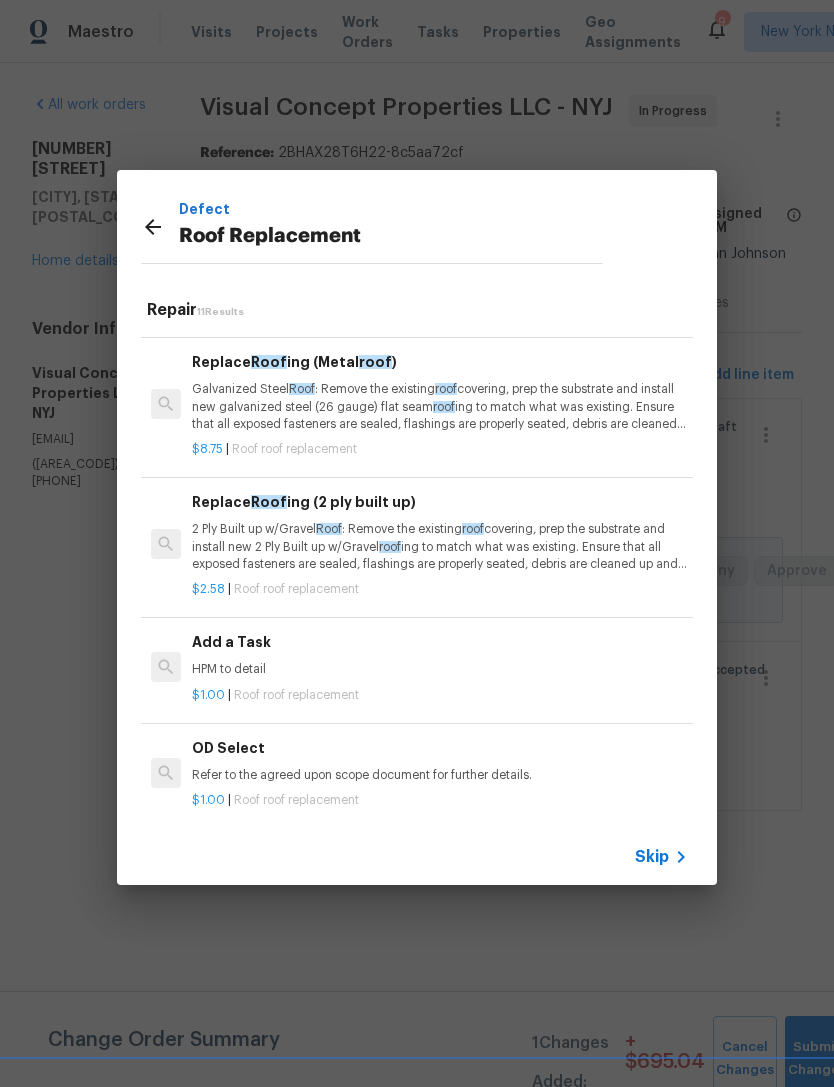 scroll, scrollTop: 964, scrollLeft: 0, axis: vertical 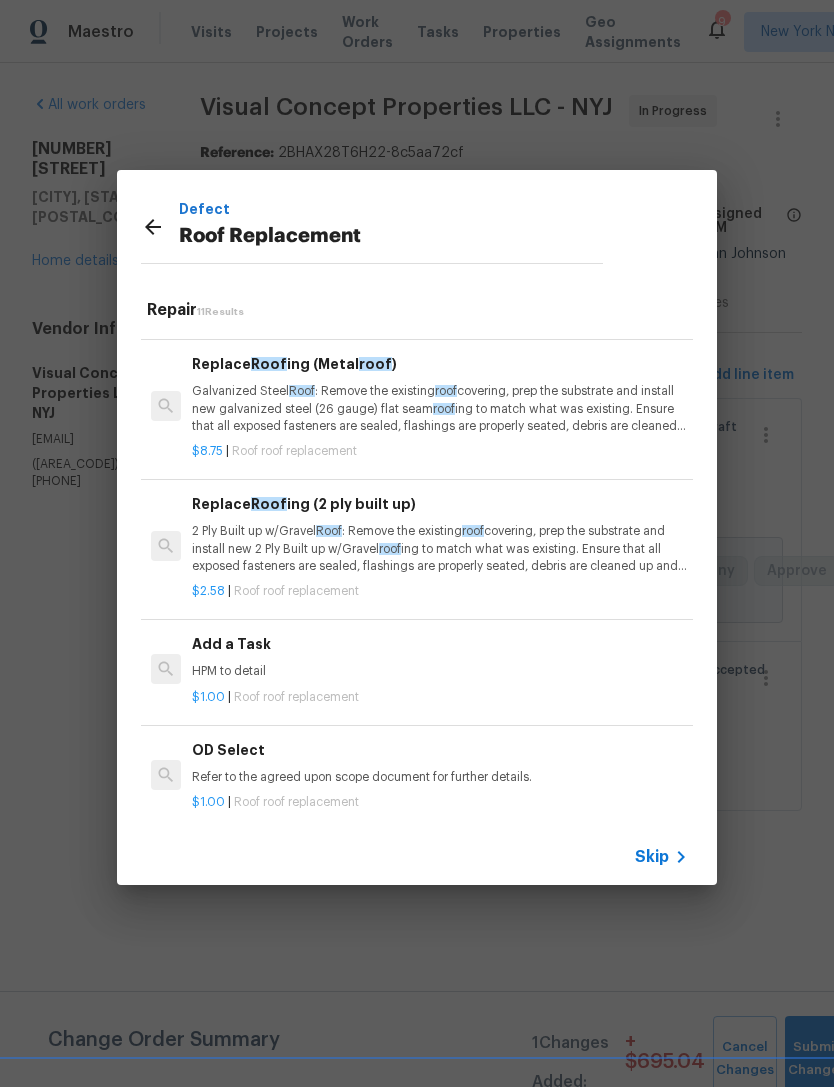 click on "HPM to detail" at bounding box center [440, 671] 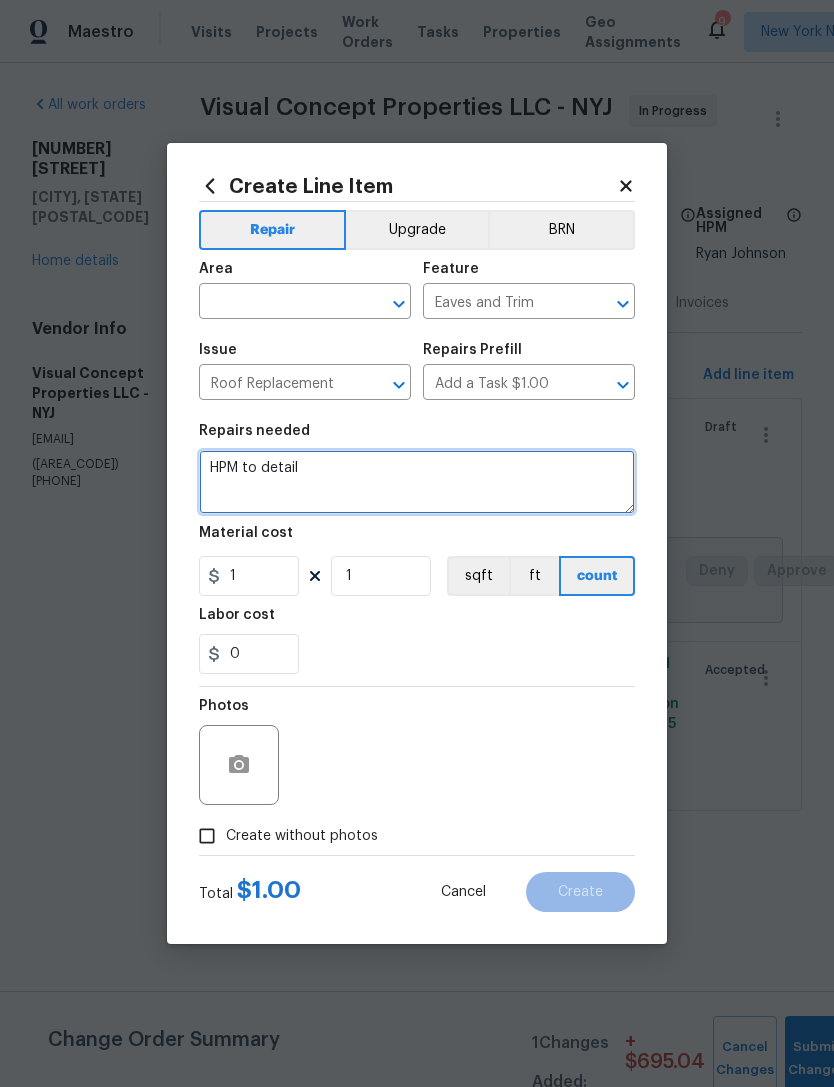 click on "HPM to detail" at bounding box center [417, 482] 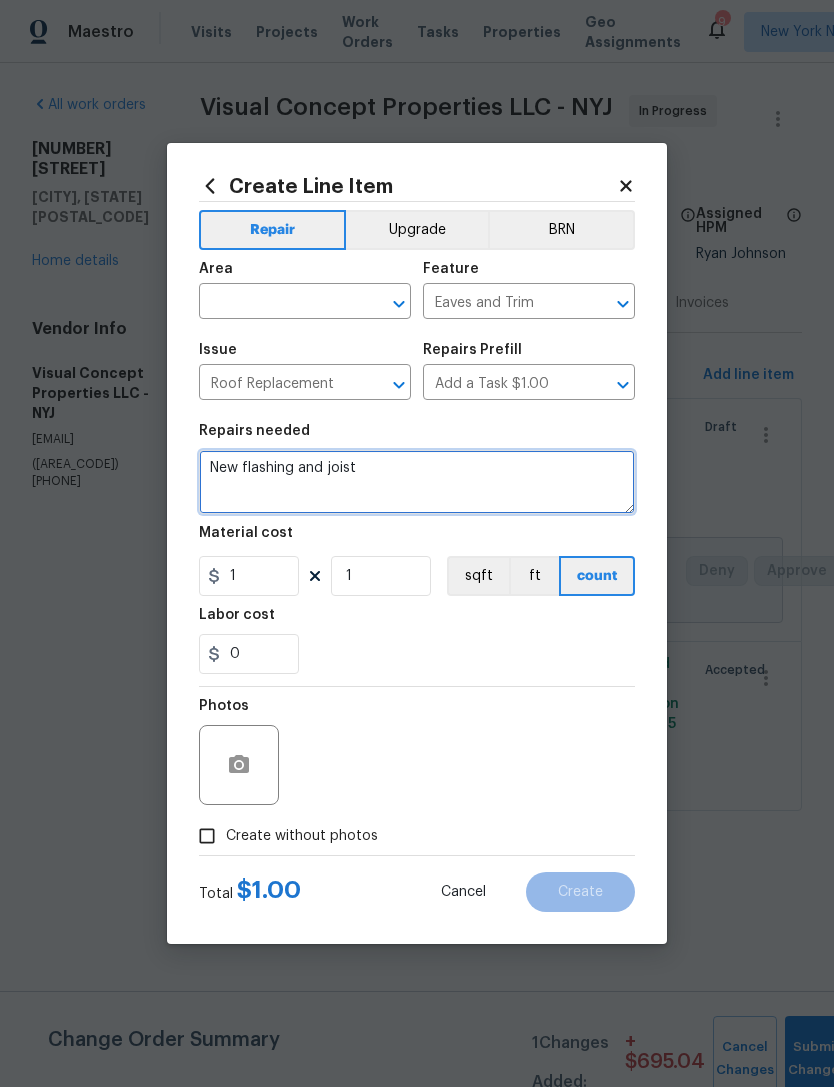 type on "New flashing and joist" 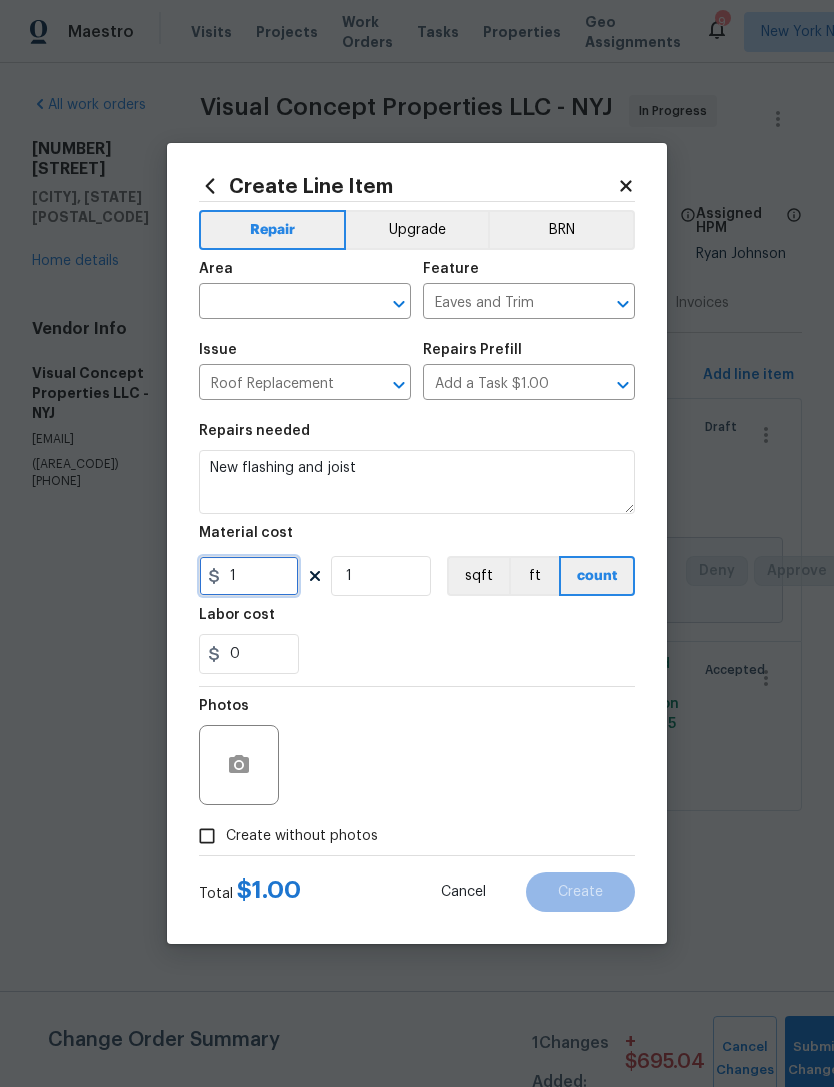 click on "1" at bounding box center (249, 576) 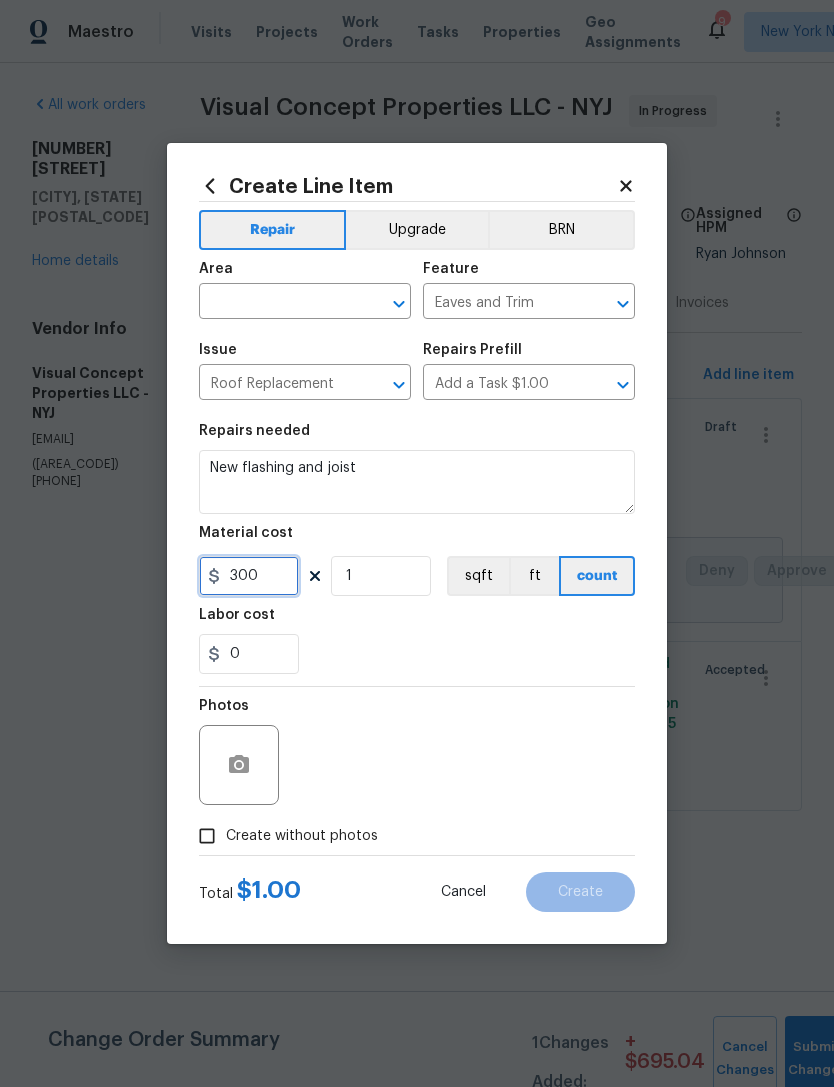 type on "300" 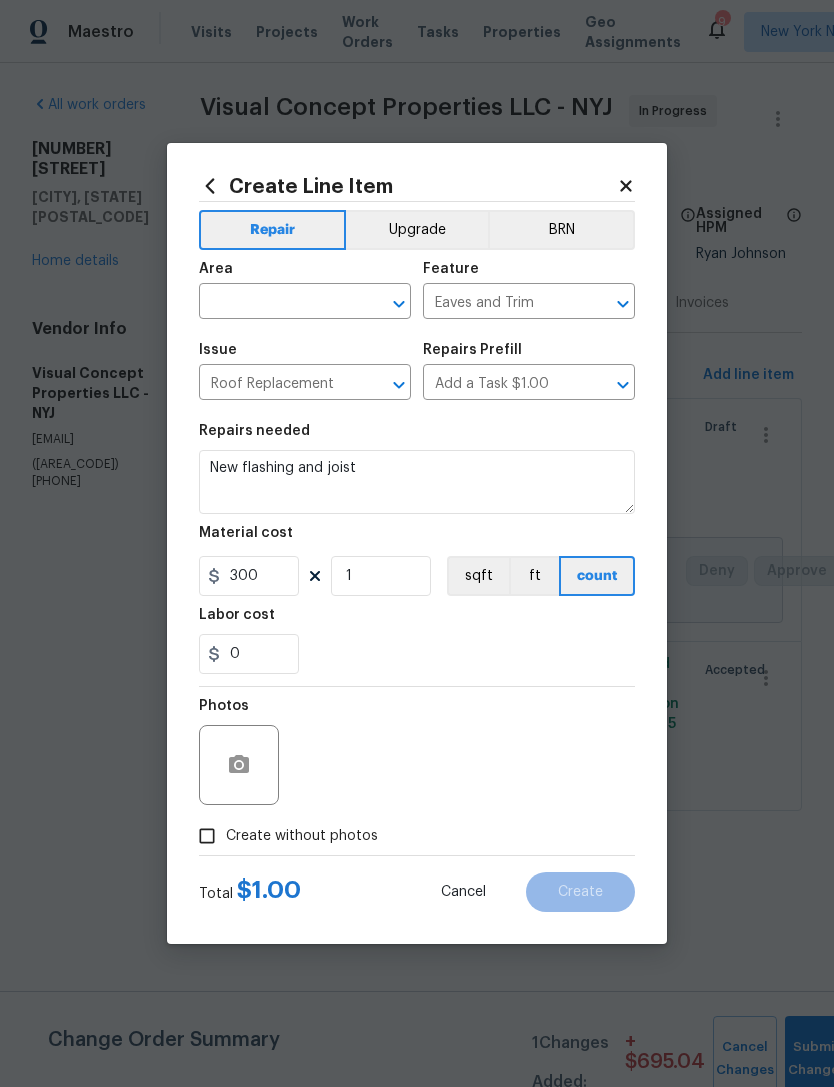 click at bounding box center (277, 303) 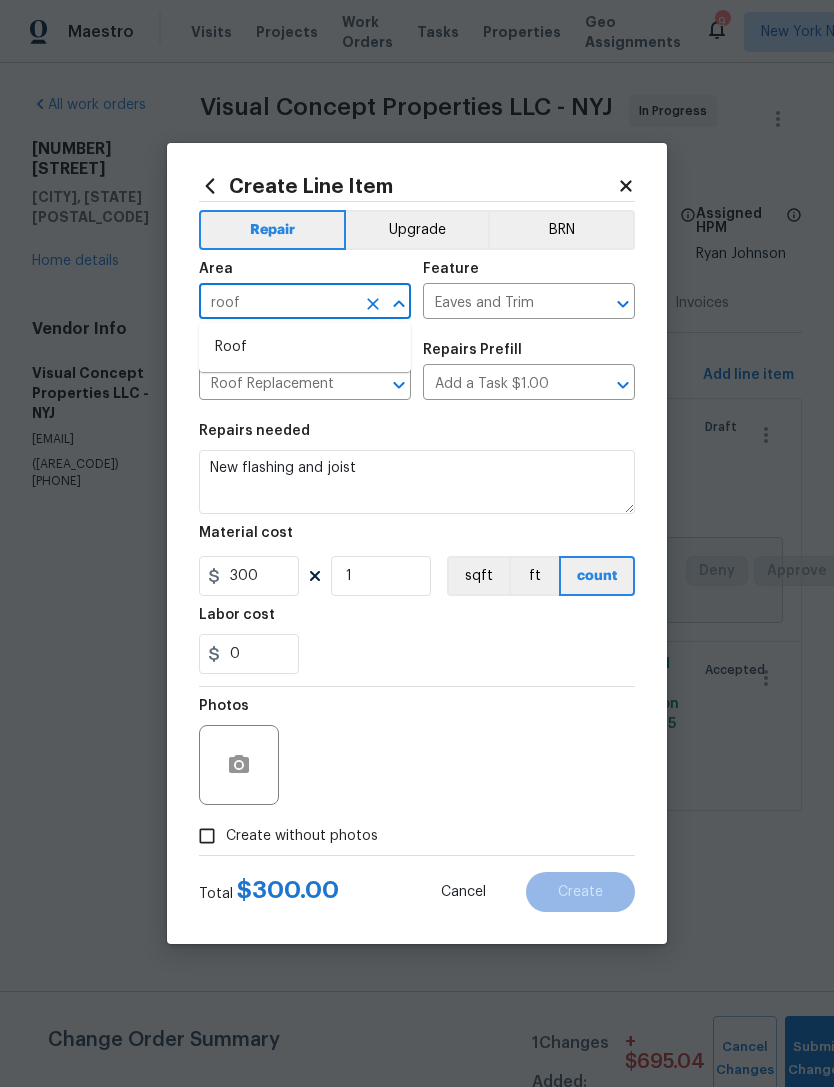 click on "Roof" at bounding box center [305, 347] 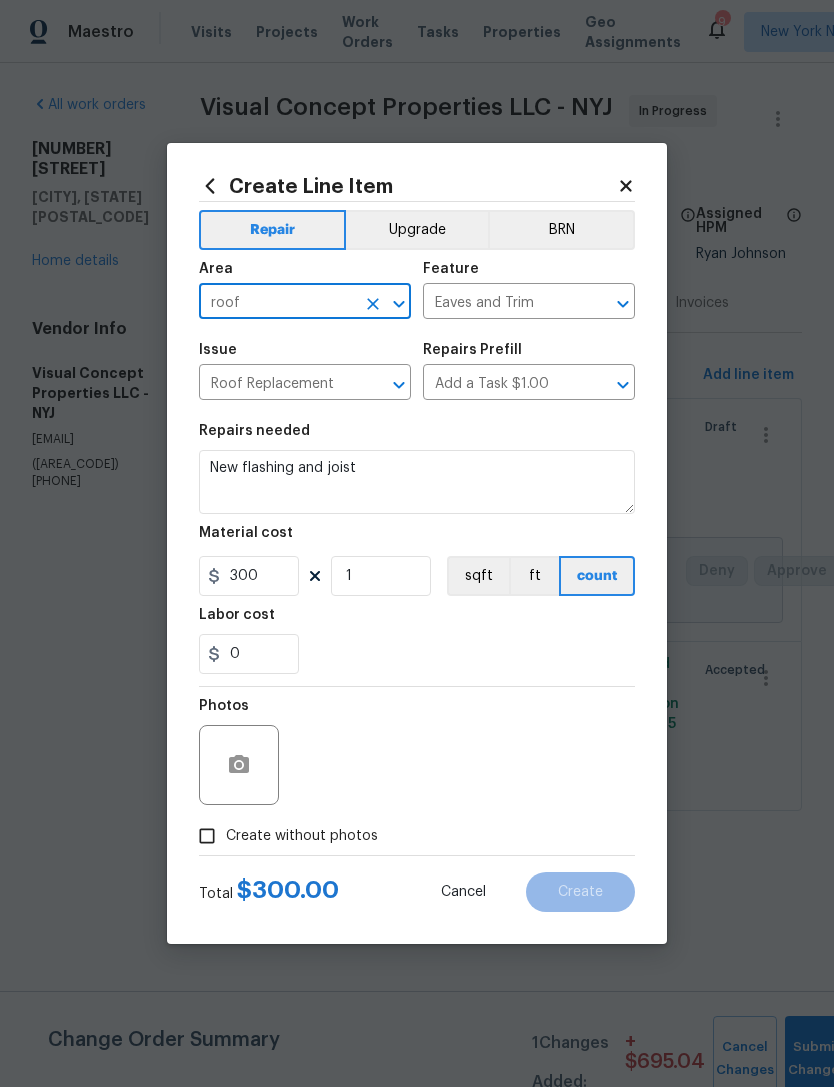 type on "Roof" 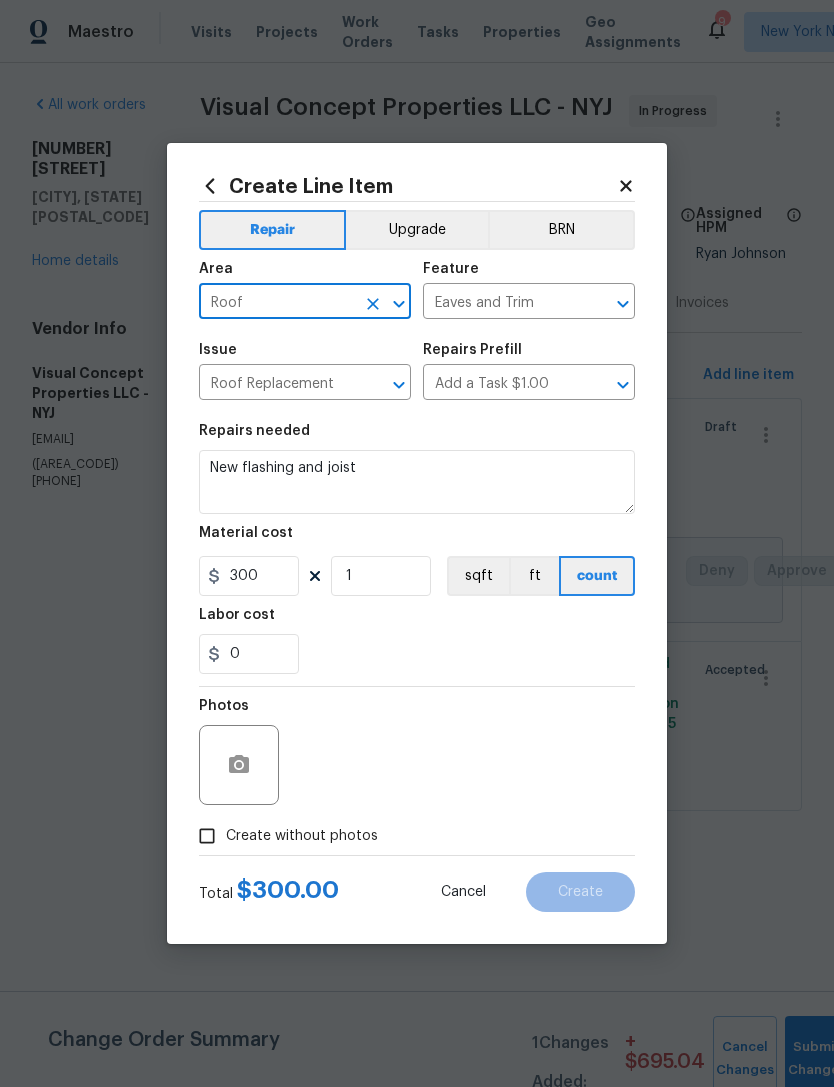 click on "Repairs needed New flashing and joist Material cost 300 1 sqft ft count Labor cost 0" at bounding box center [417, 549] 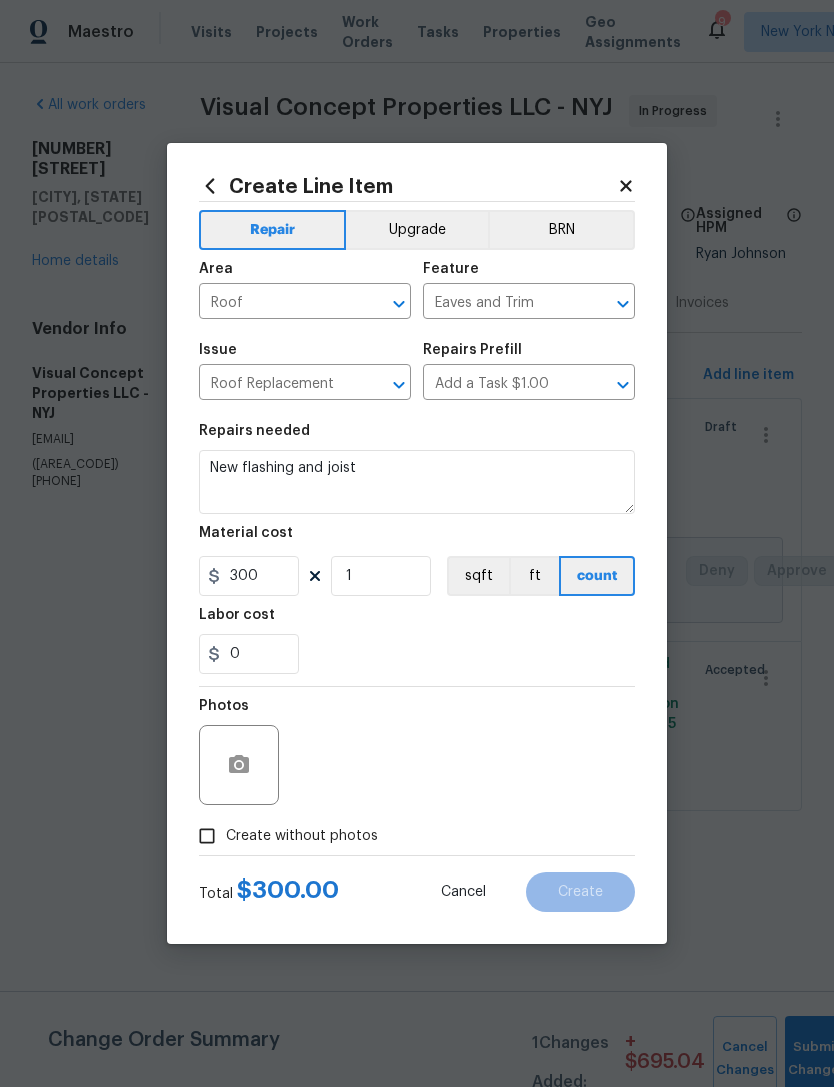 click on "Eaves and Trim" at bounding box center (501, 303) 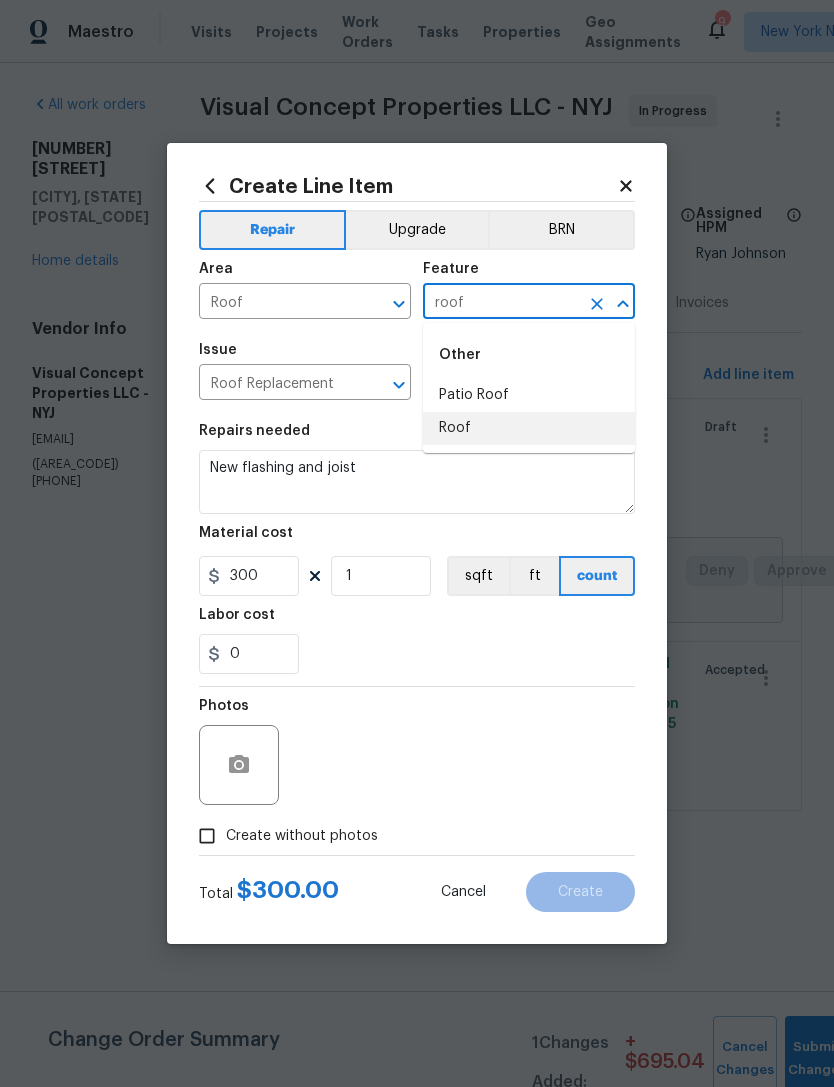 click on "Roof" at bounding box center [529, 428] 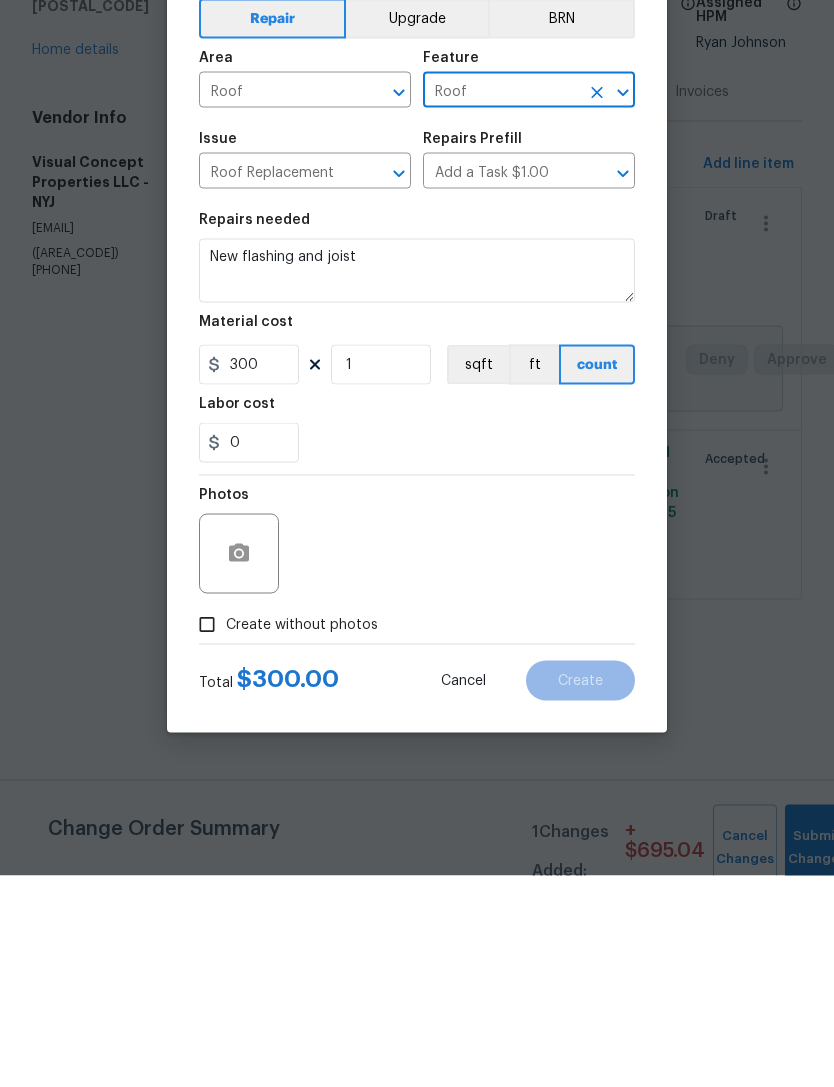click on "Create without photos" at bounding box center (302, 836) 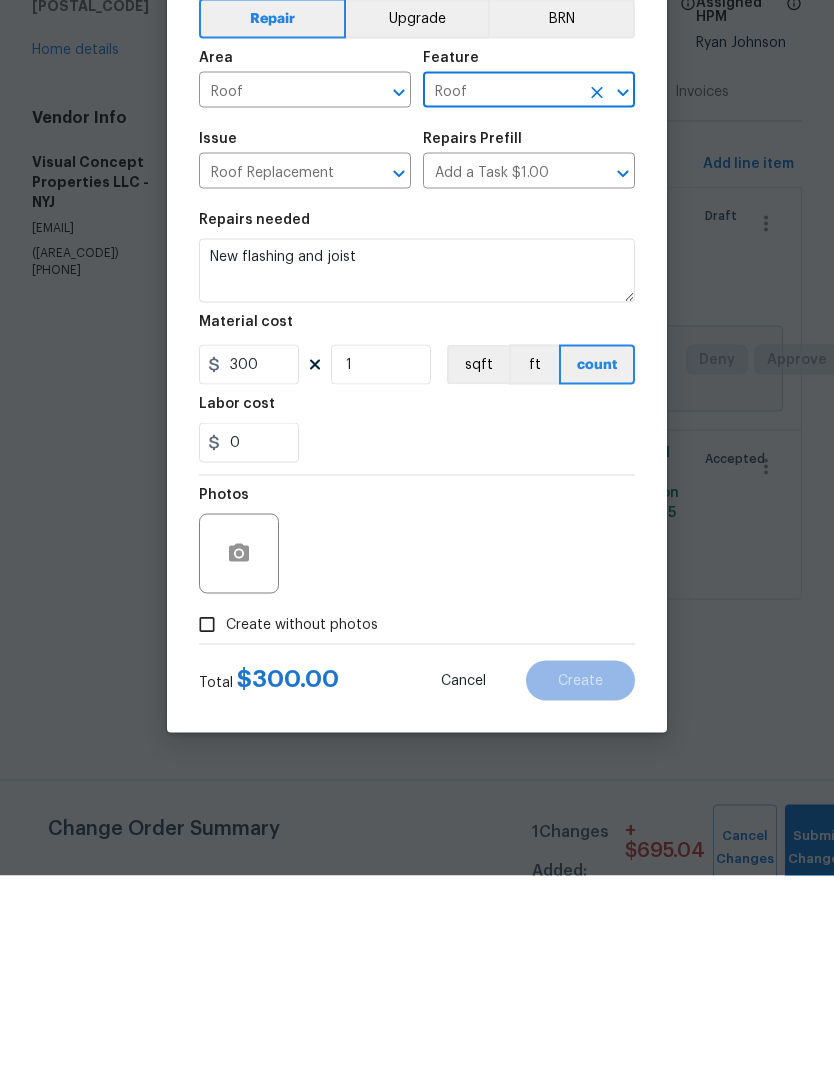 click on "Create without photos" at bounding box center [207, 836] 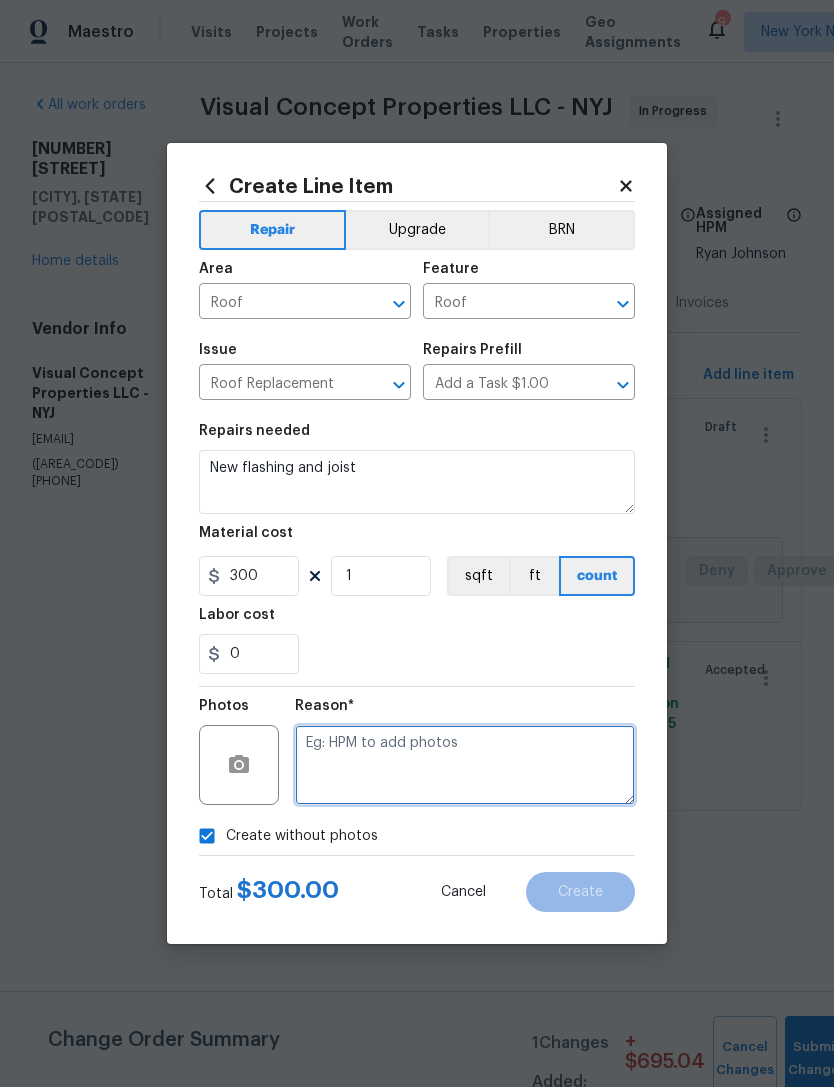 click at bounding box center [465, 765] 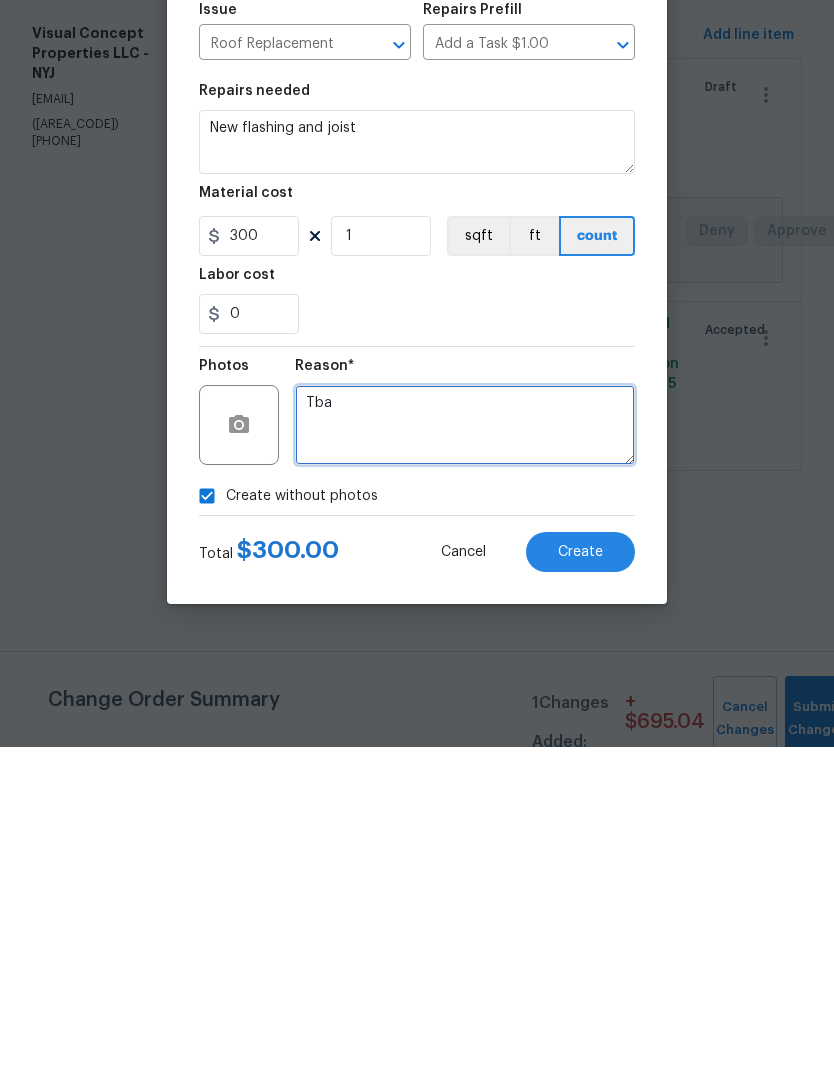 type on "Tba" 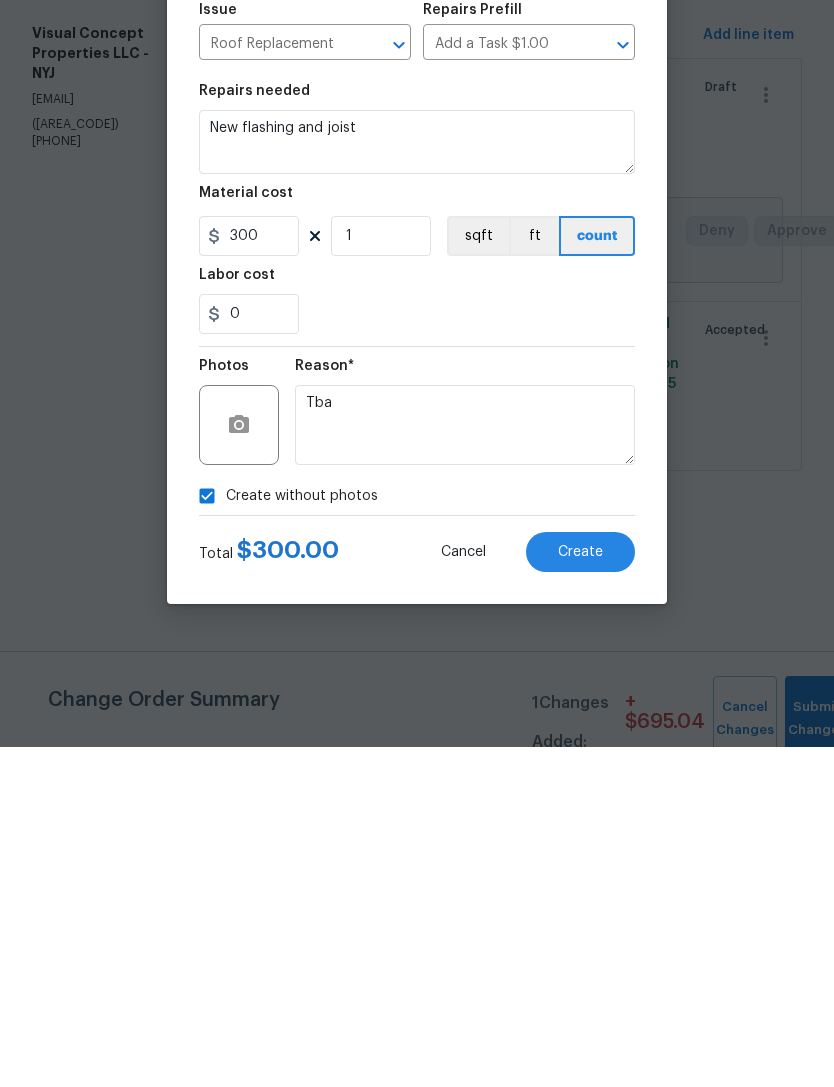 click on "Create" at bounding box center [580, 892] 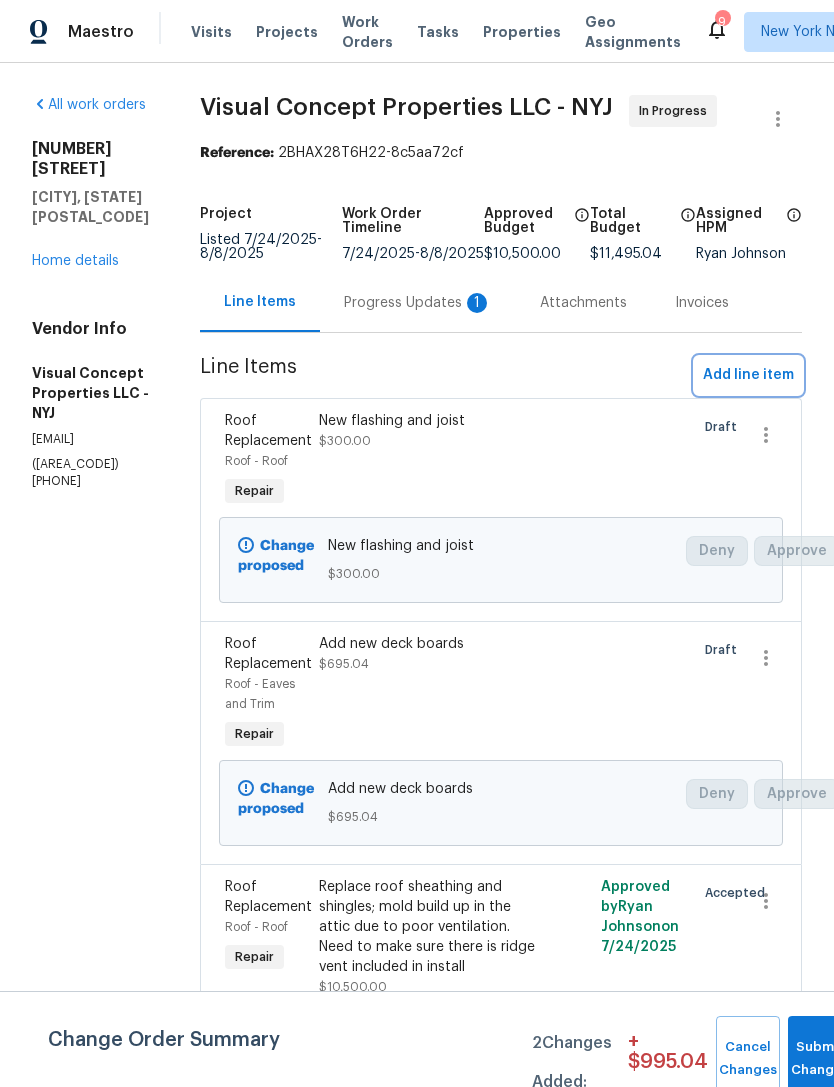 click on "Add line item" at bounding box center [748, 375] 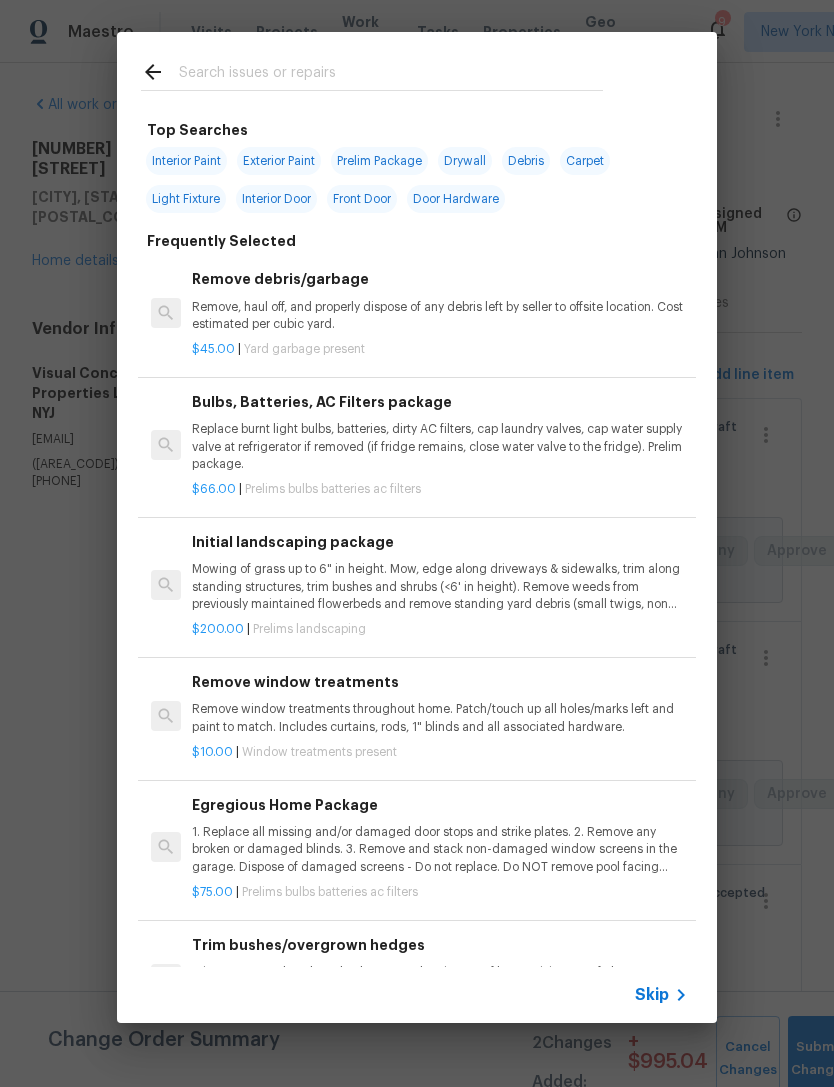 click at bounding box center [391, 75] 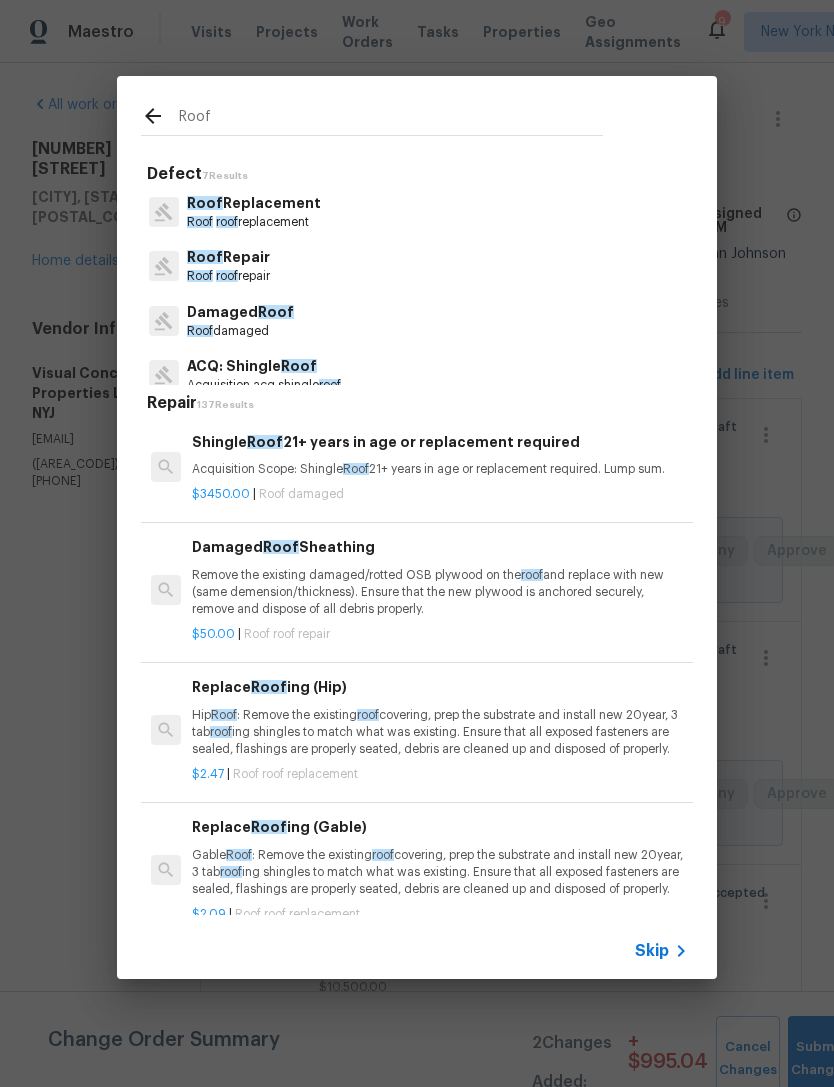 type on "Roof" 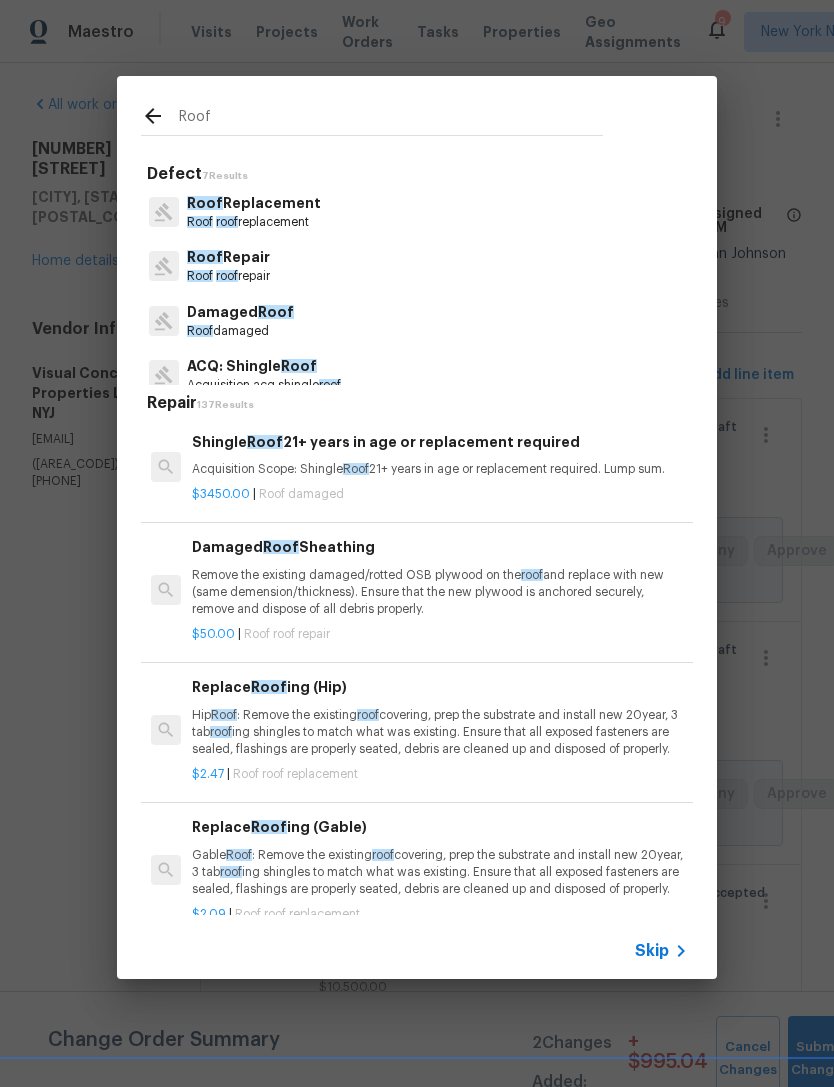 click on "Roof  Replacement Roof   roof  replacement" at bounding box center [417, 212] 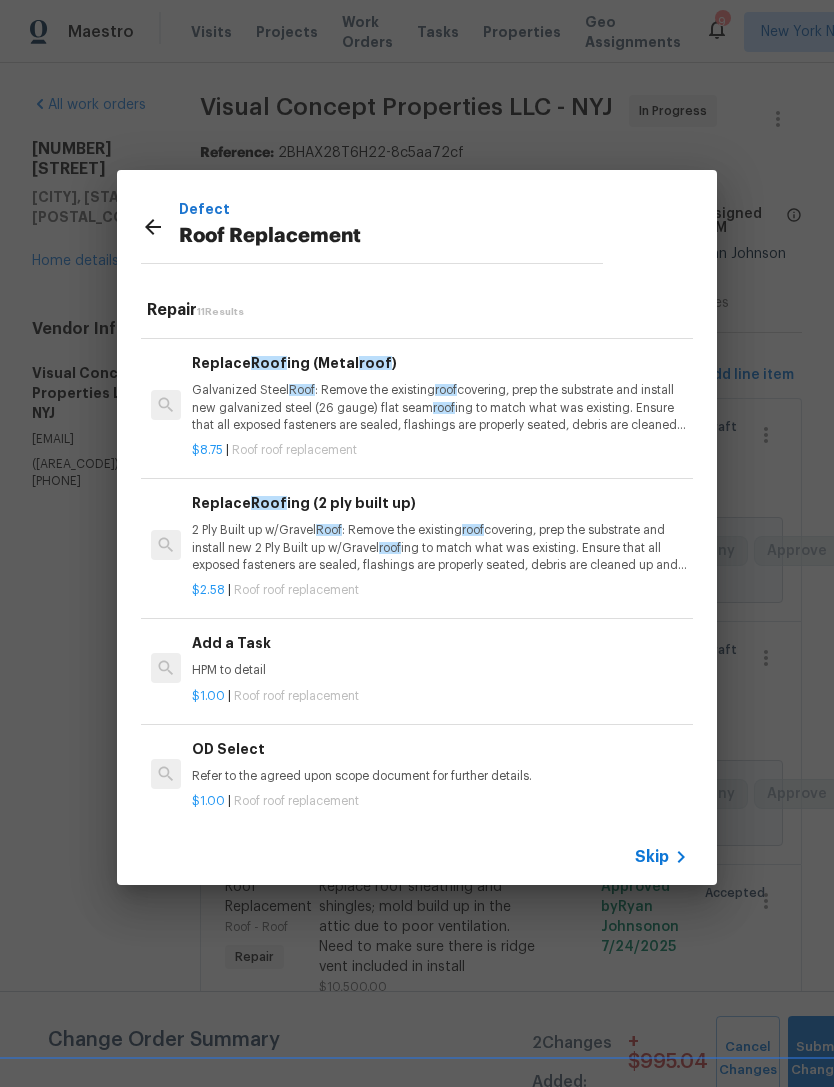 scroll, scrollTop: 964, scrollLeft: 0, axis: vertical 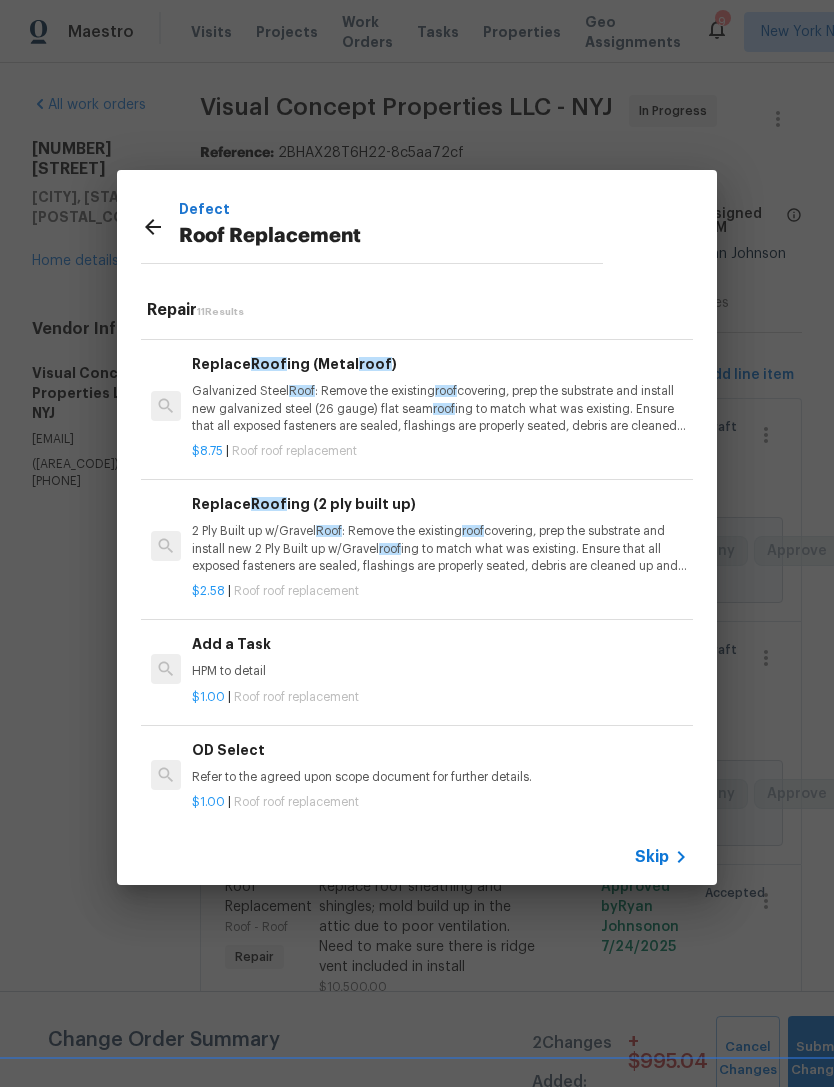 click on "HPM to detail" at bounding box center [440, 671] 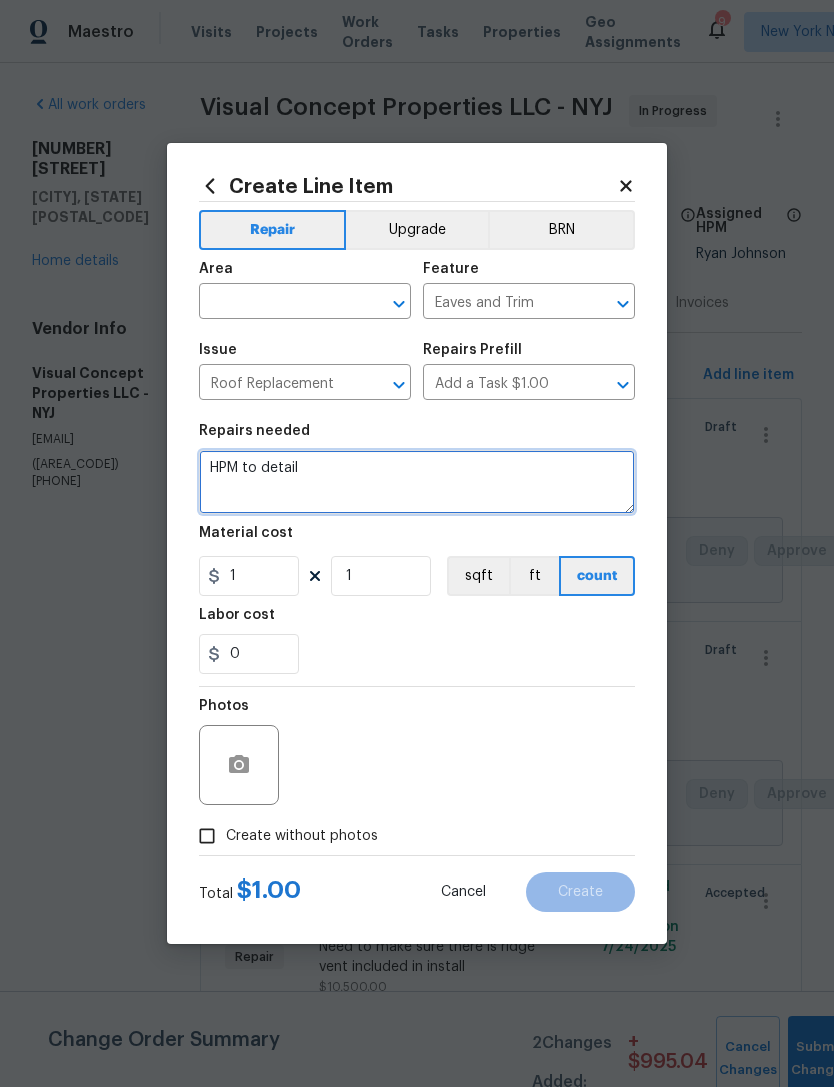 click on "HPM to detail" at bounding box center (417, 482) 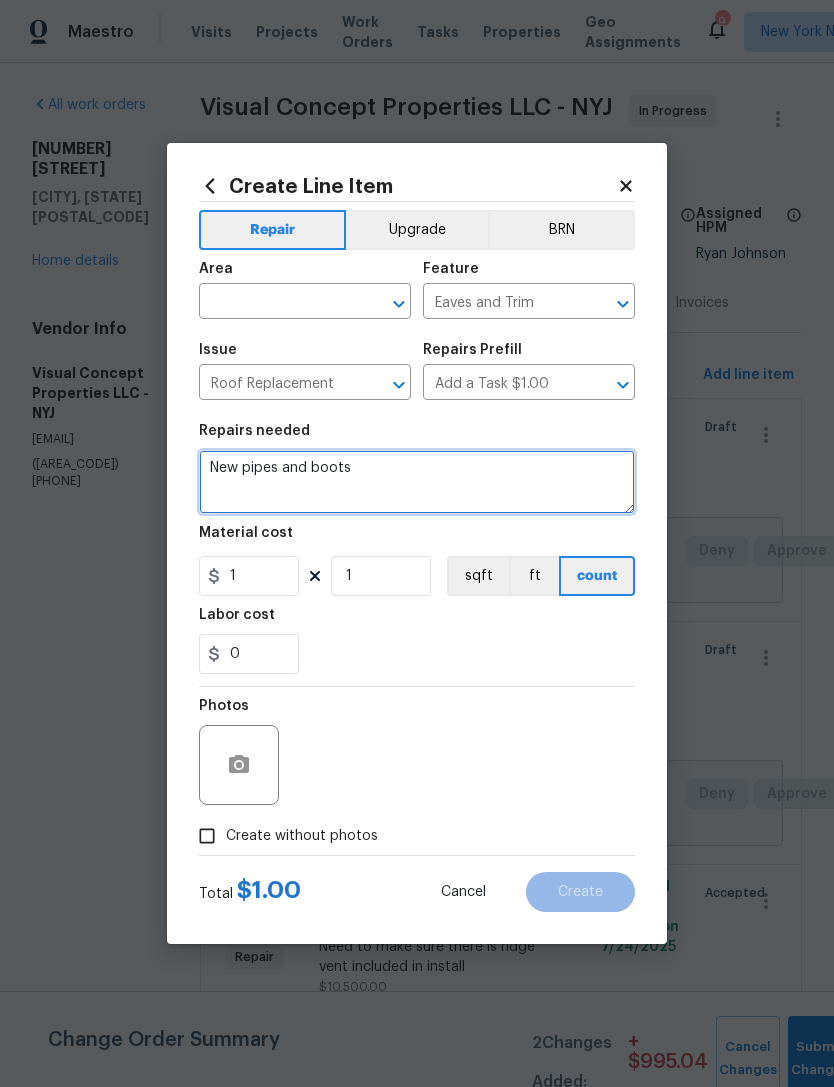 type on "New pipes and boots" 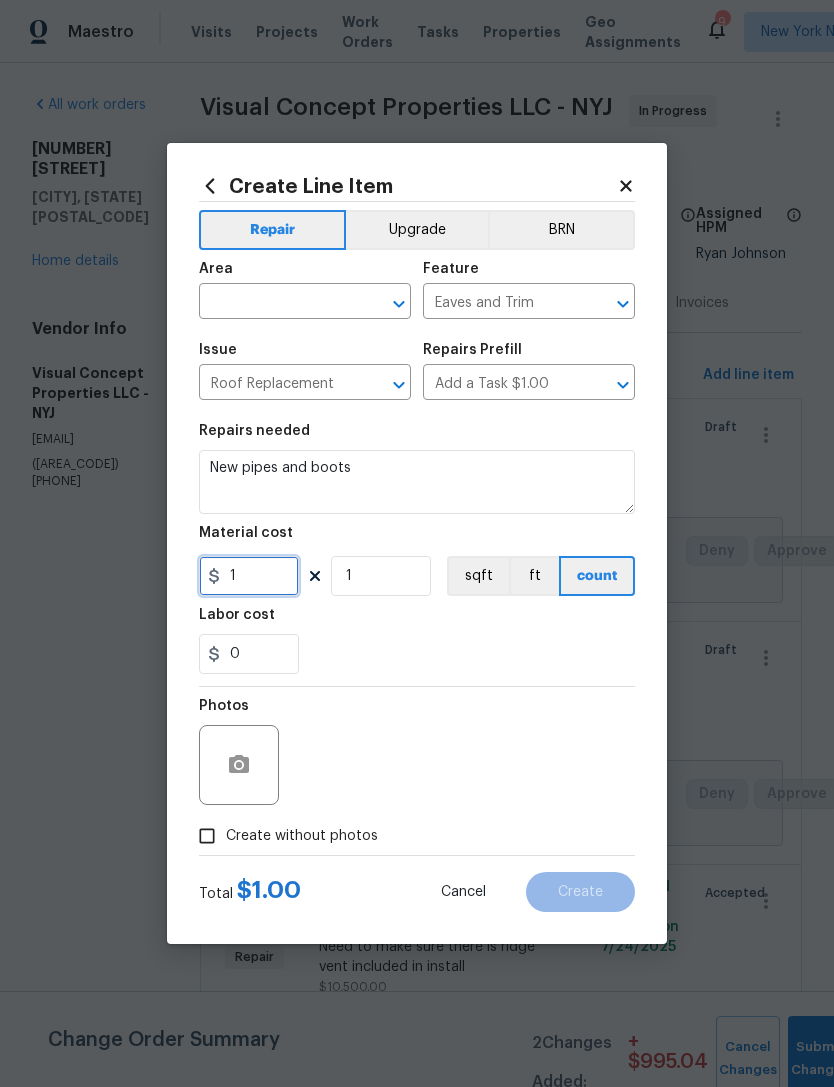 click on "1" at bounding box center [249, 576] 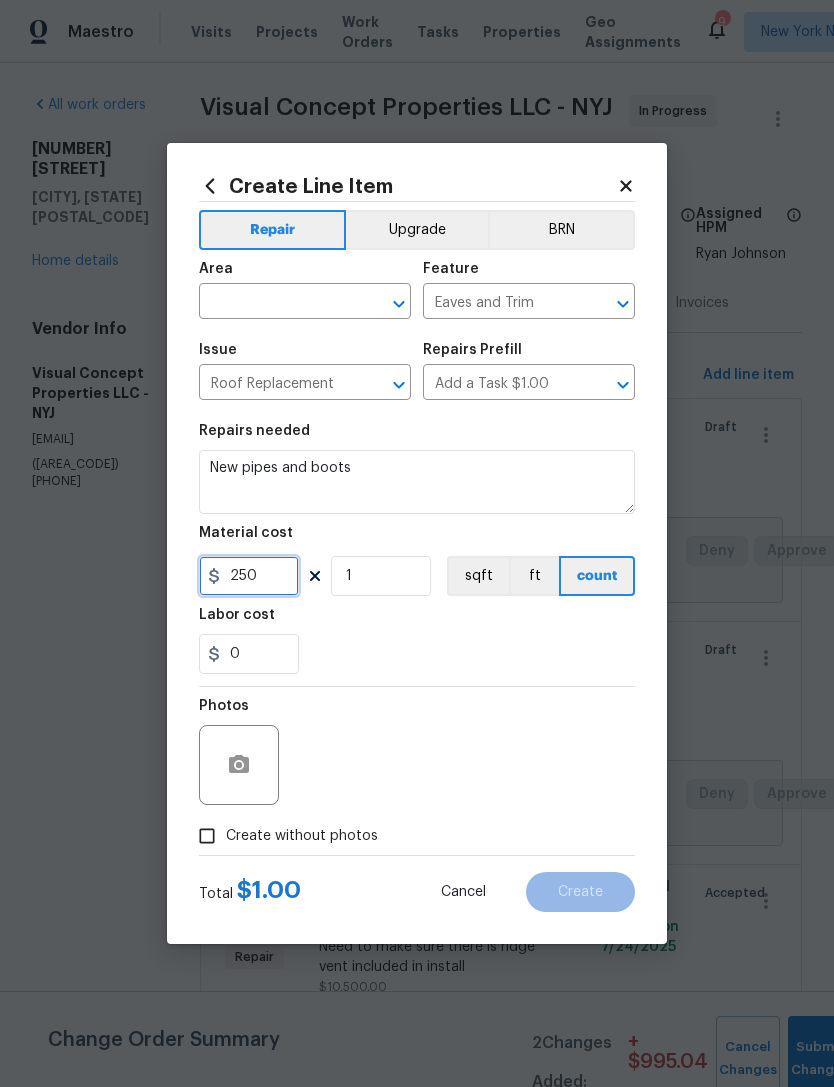 type on "250" 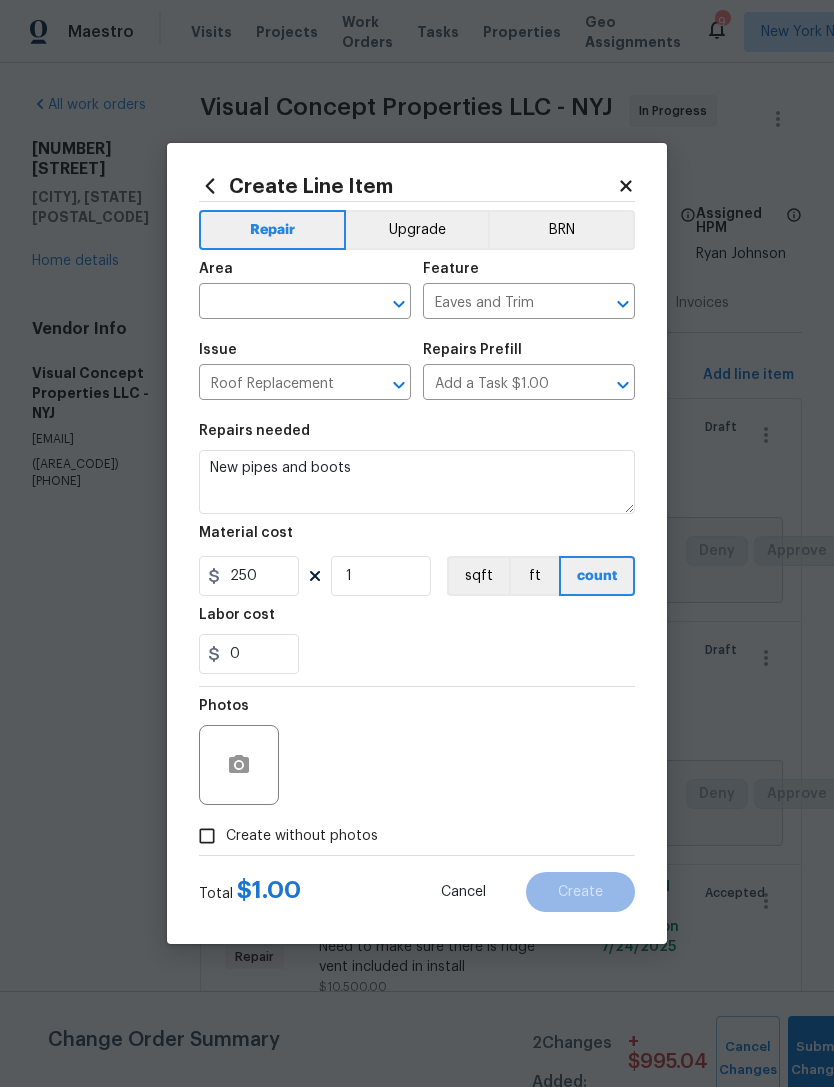 click at bounding box center [277, 303] 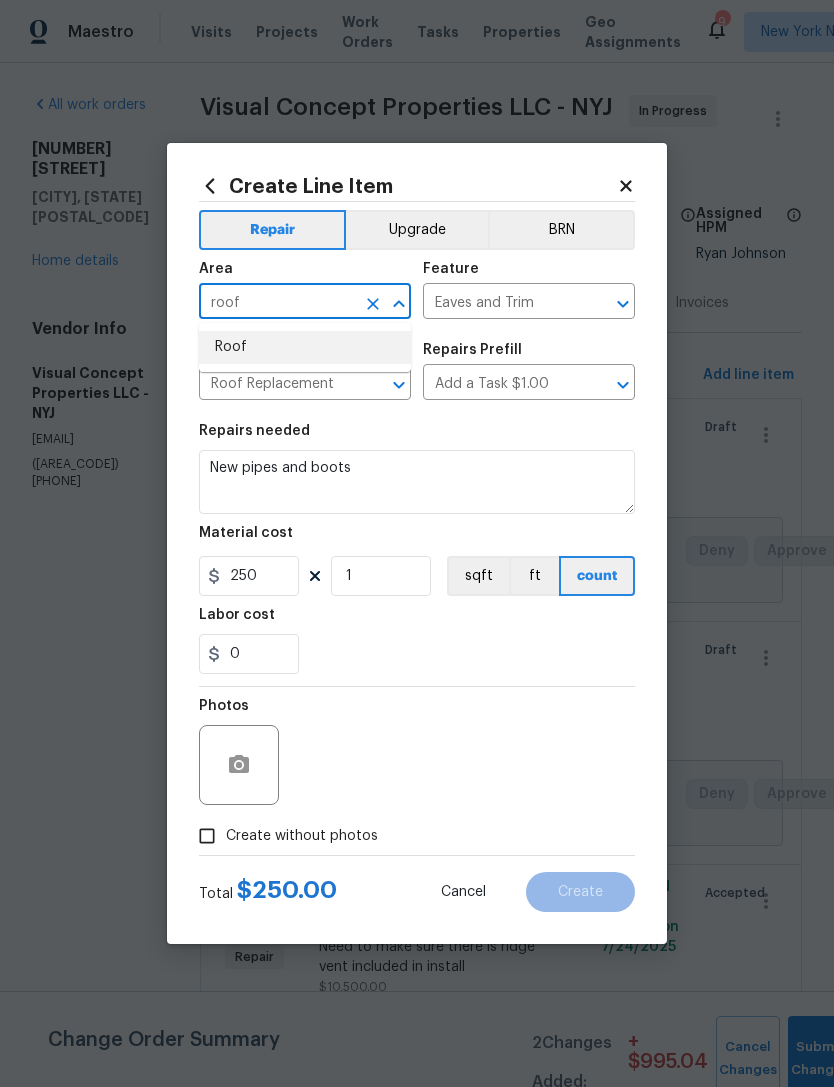 click on "Roof" at bounding box center [305, 347] 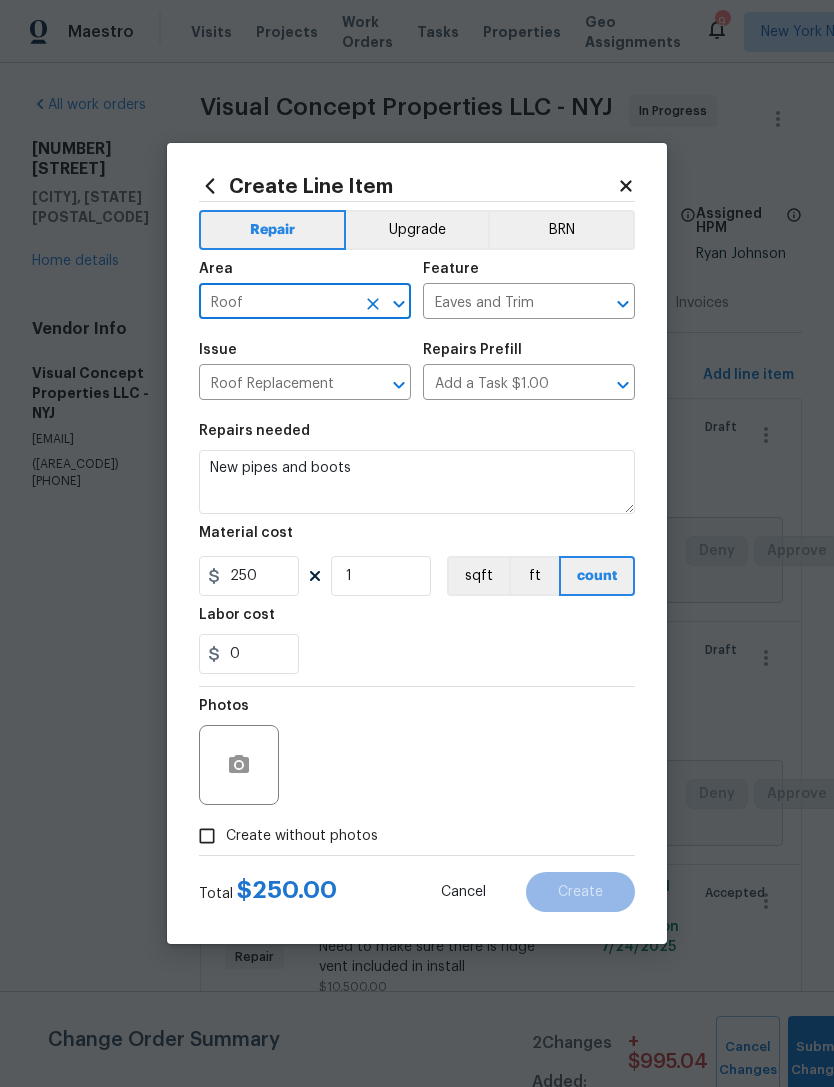 click on "0" at bounding box center [417, 654] 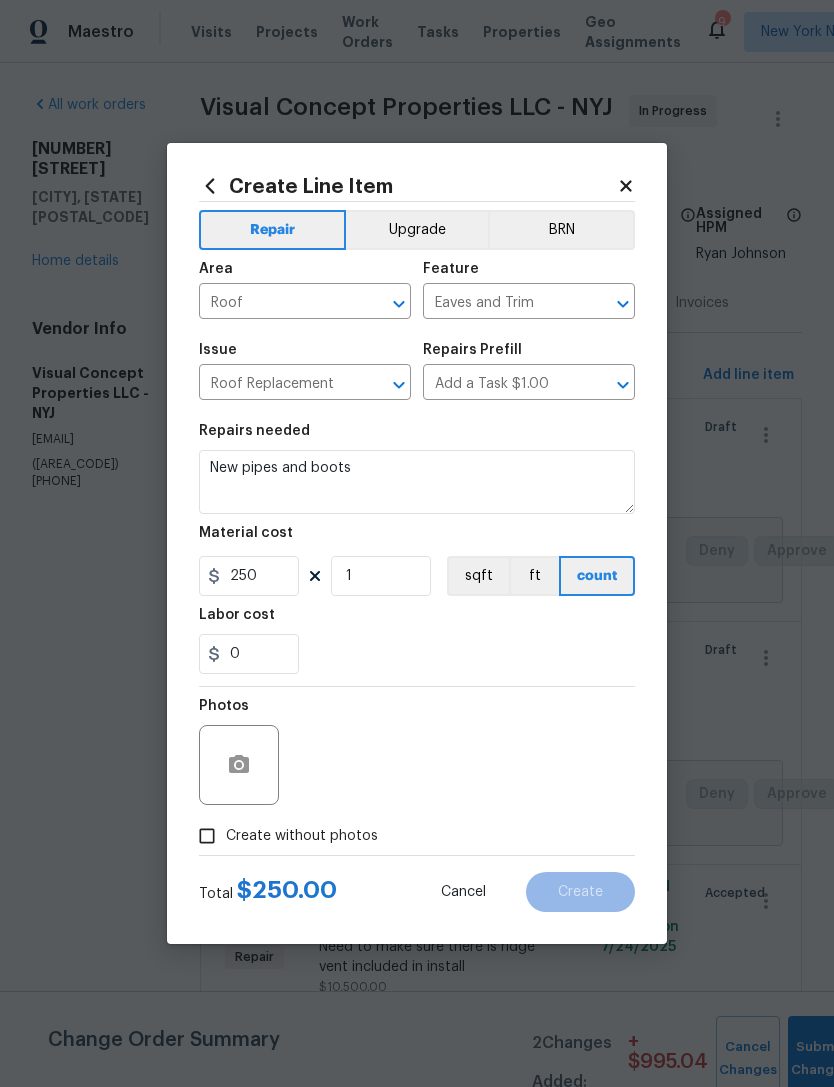 click on "Create without photos" at bounding box center (302, 836) 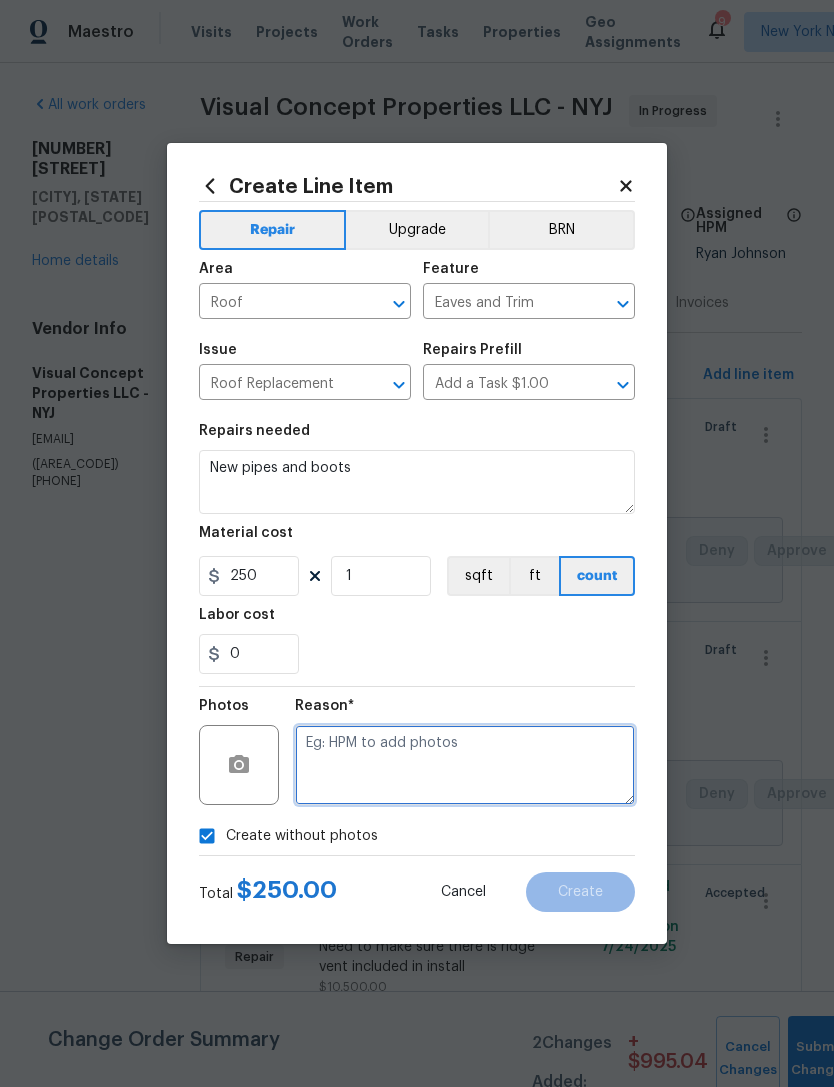 click at bounding box center [465, 765] 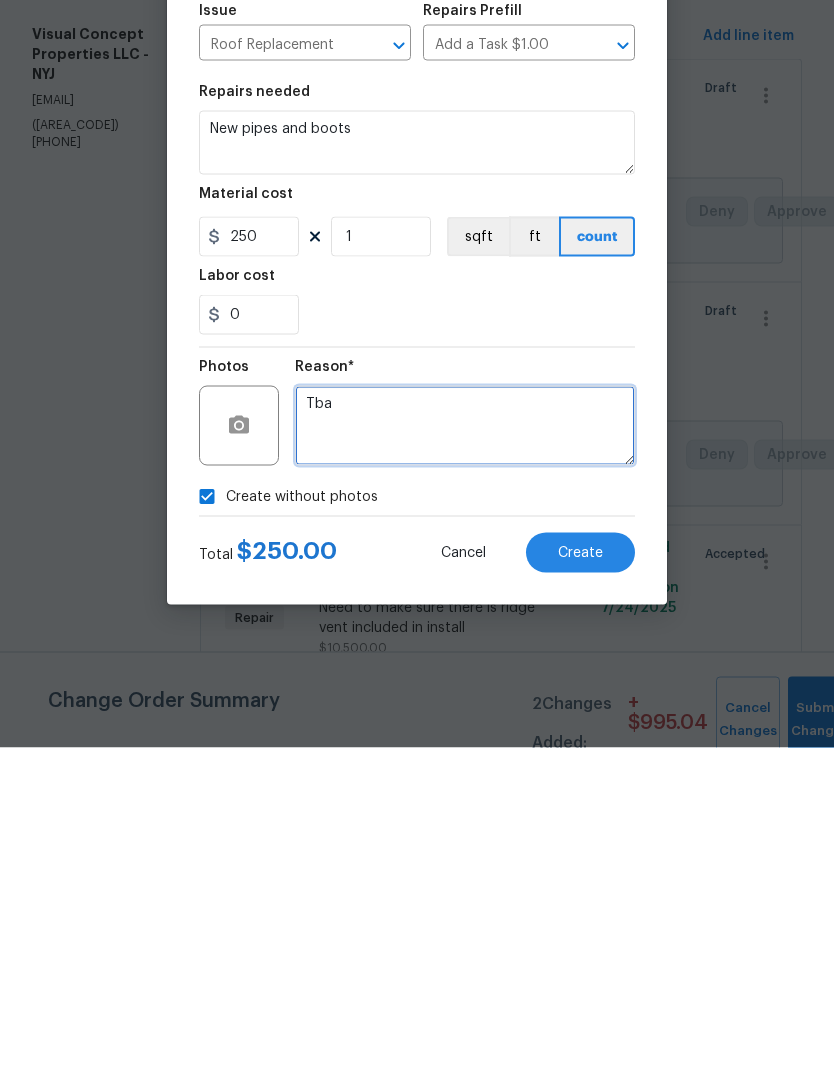 type on "Tba" 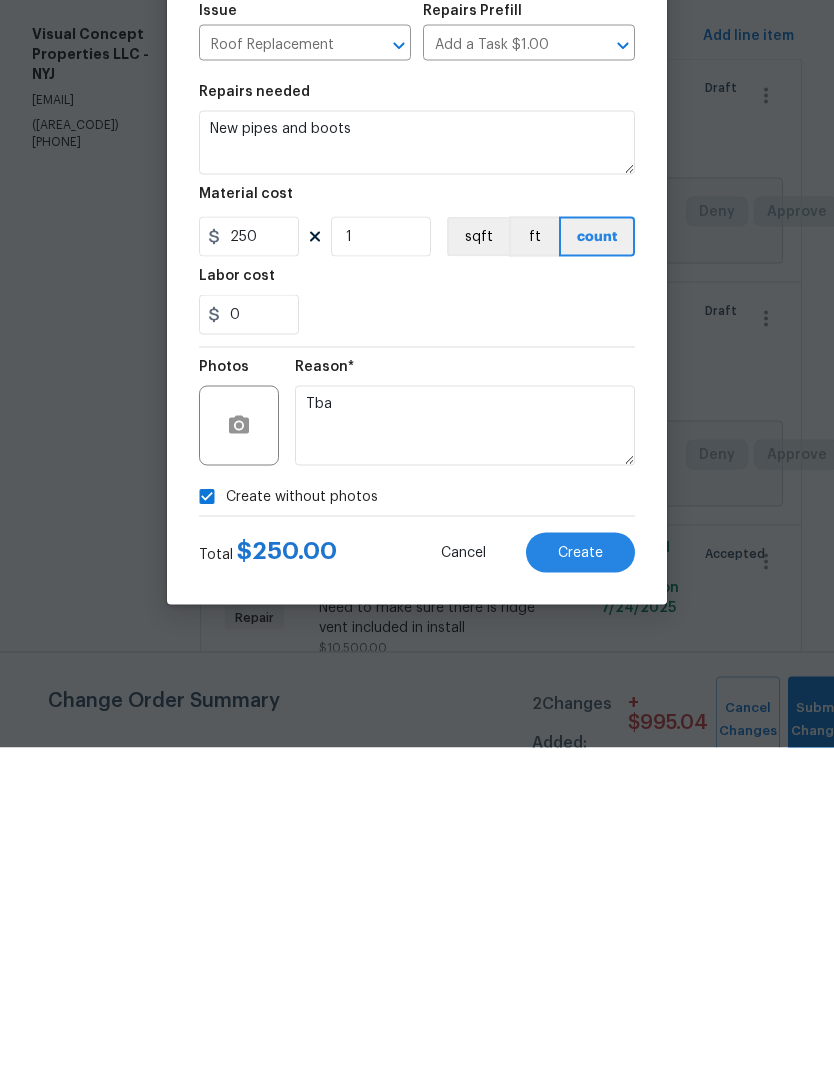 click on "Create" at bounding box center [580, 892] 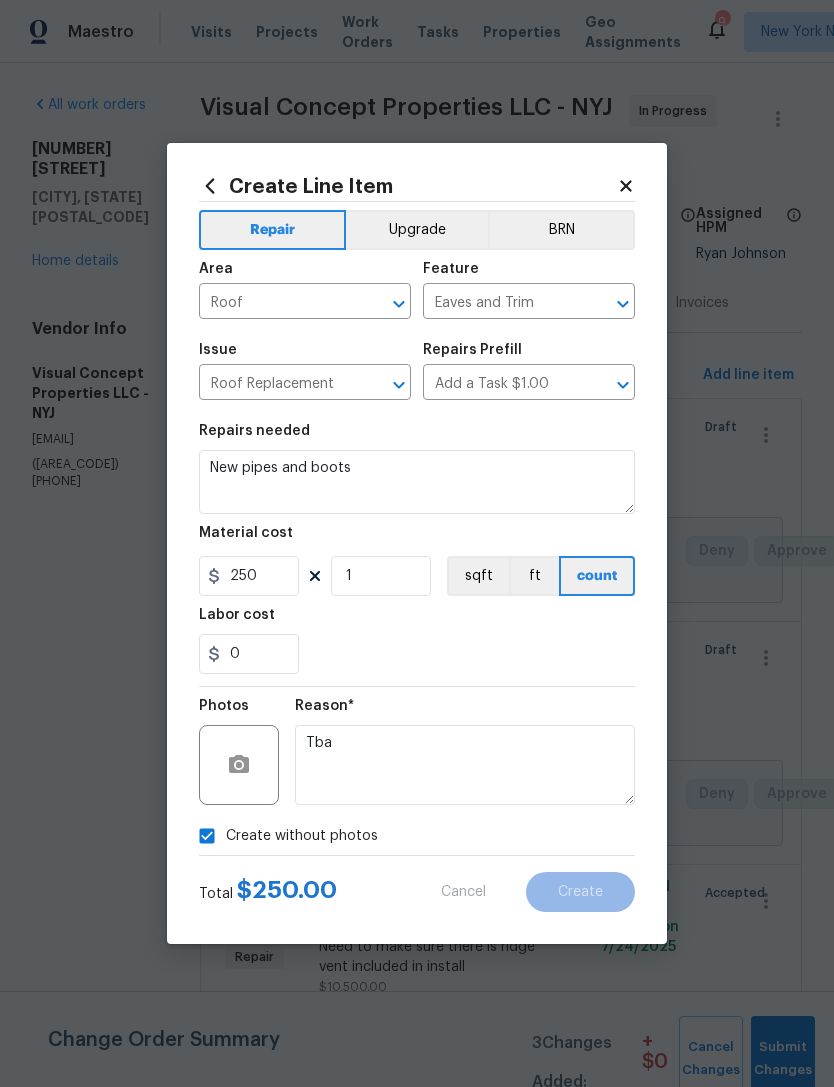 scroll, scrollTop: 0, scrollLeft: 0, axis: both 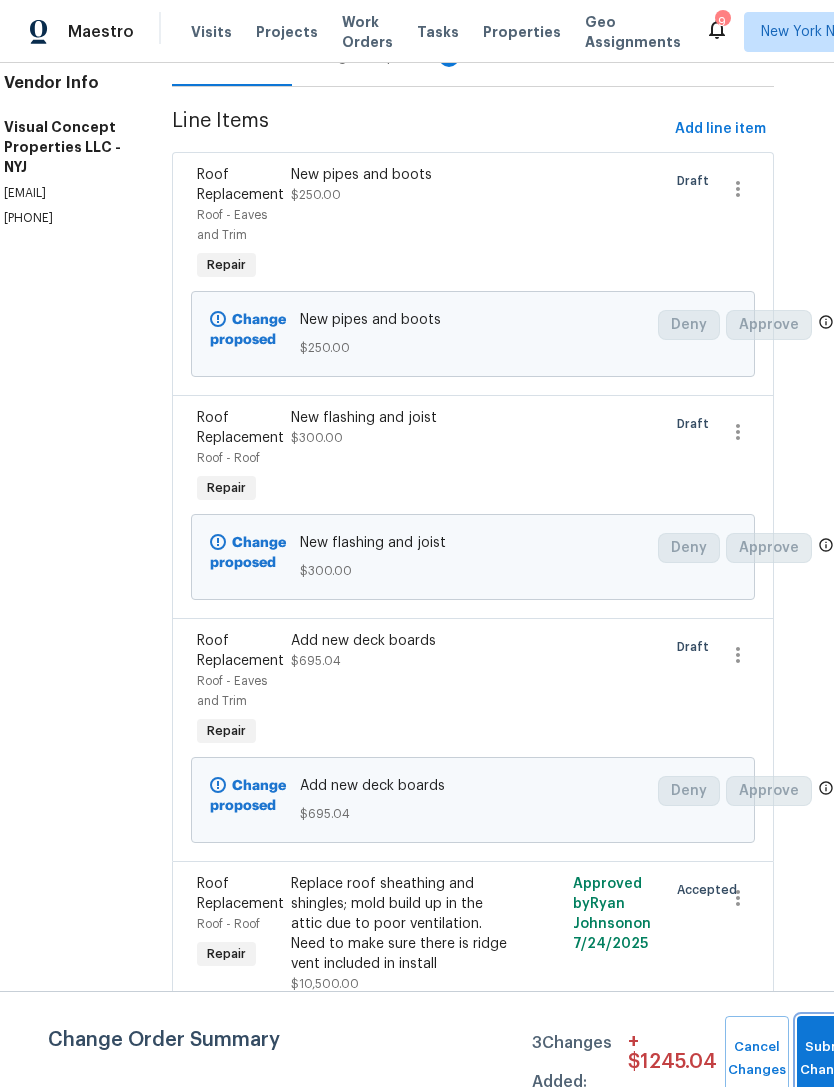 click on "Submit Changes" at bounding box center [829, 1059] 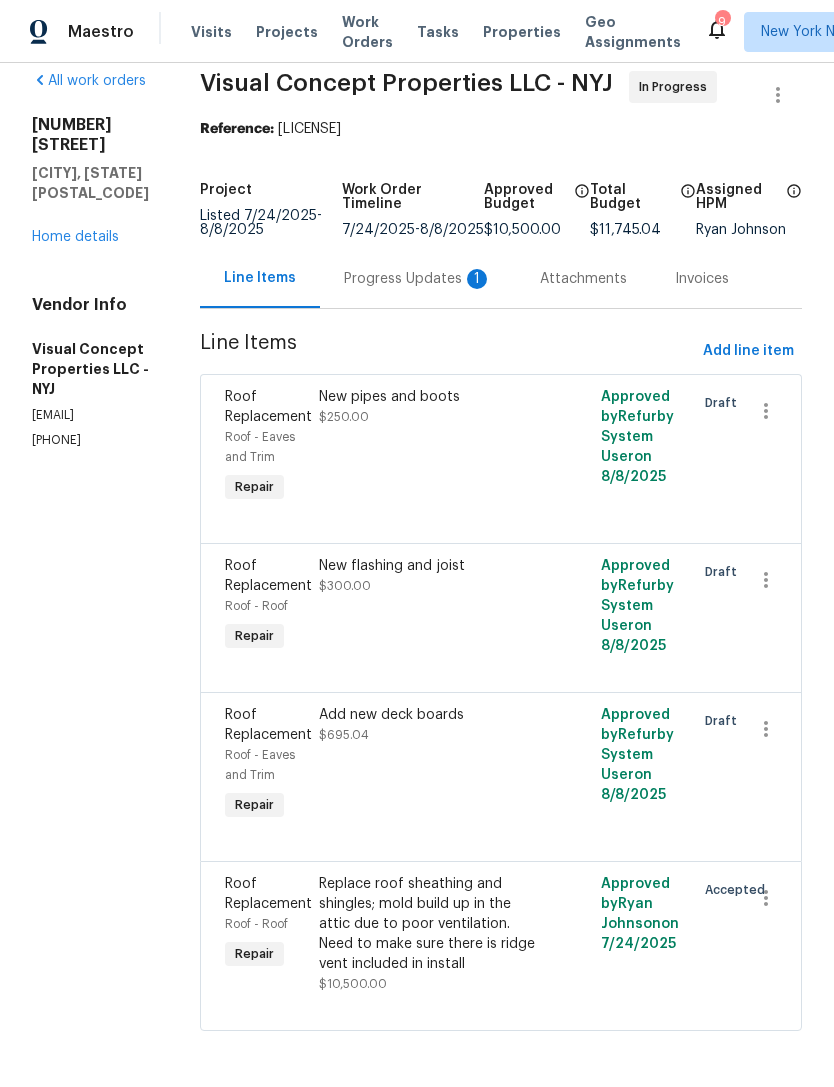 scroll, scrollTop: 0, scrollLeft: 0, axis: both 